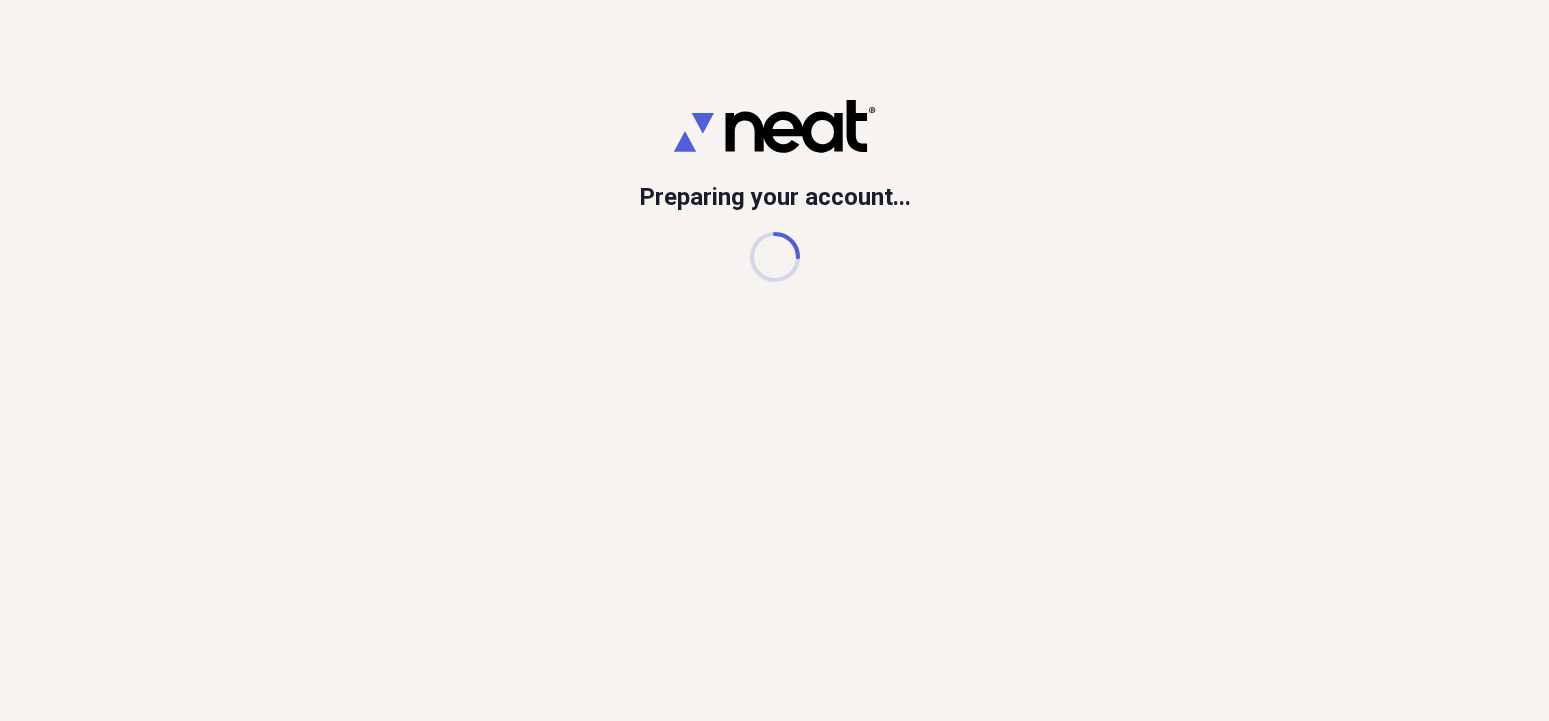 scroll, scrollTop: 0, scrollLeft: 0, axis: both 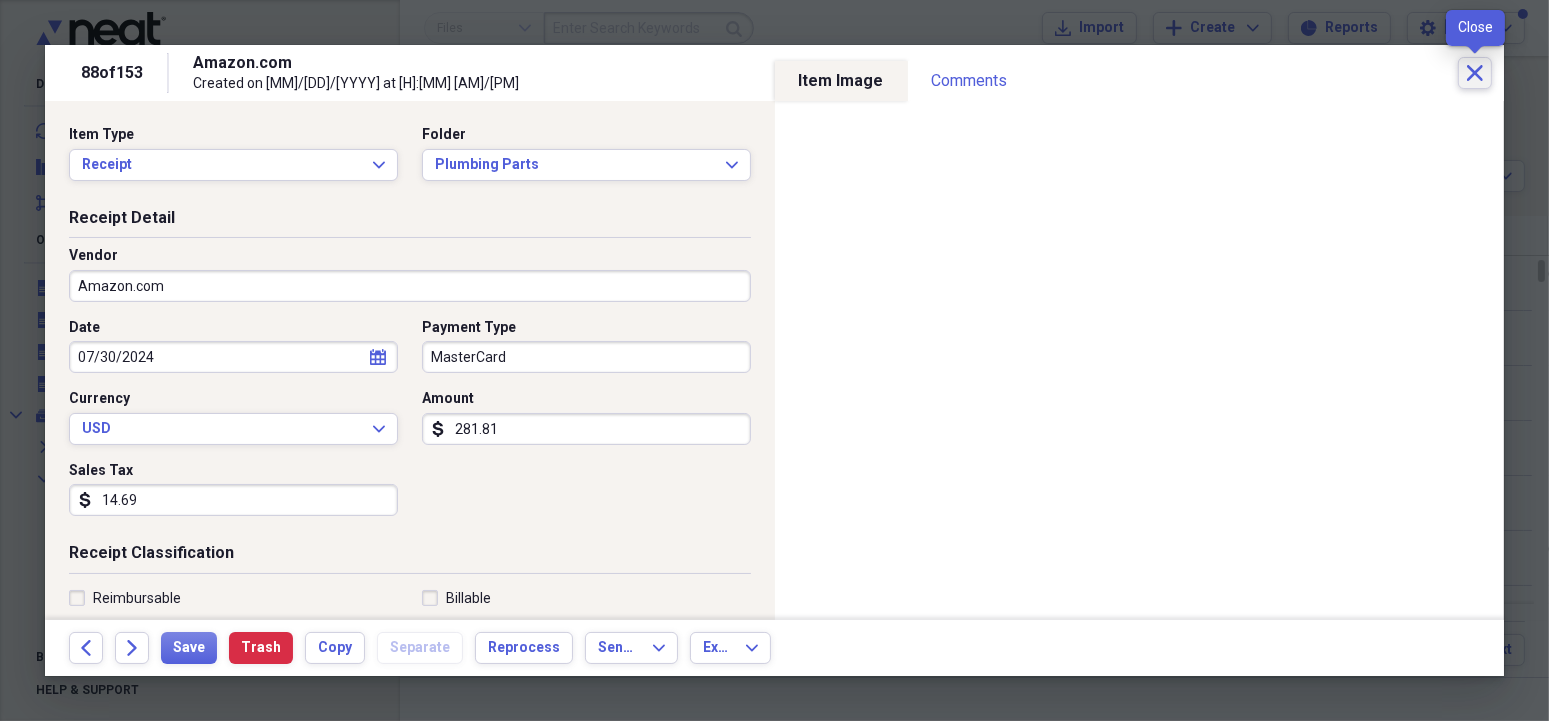 click 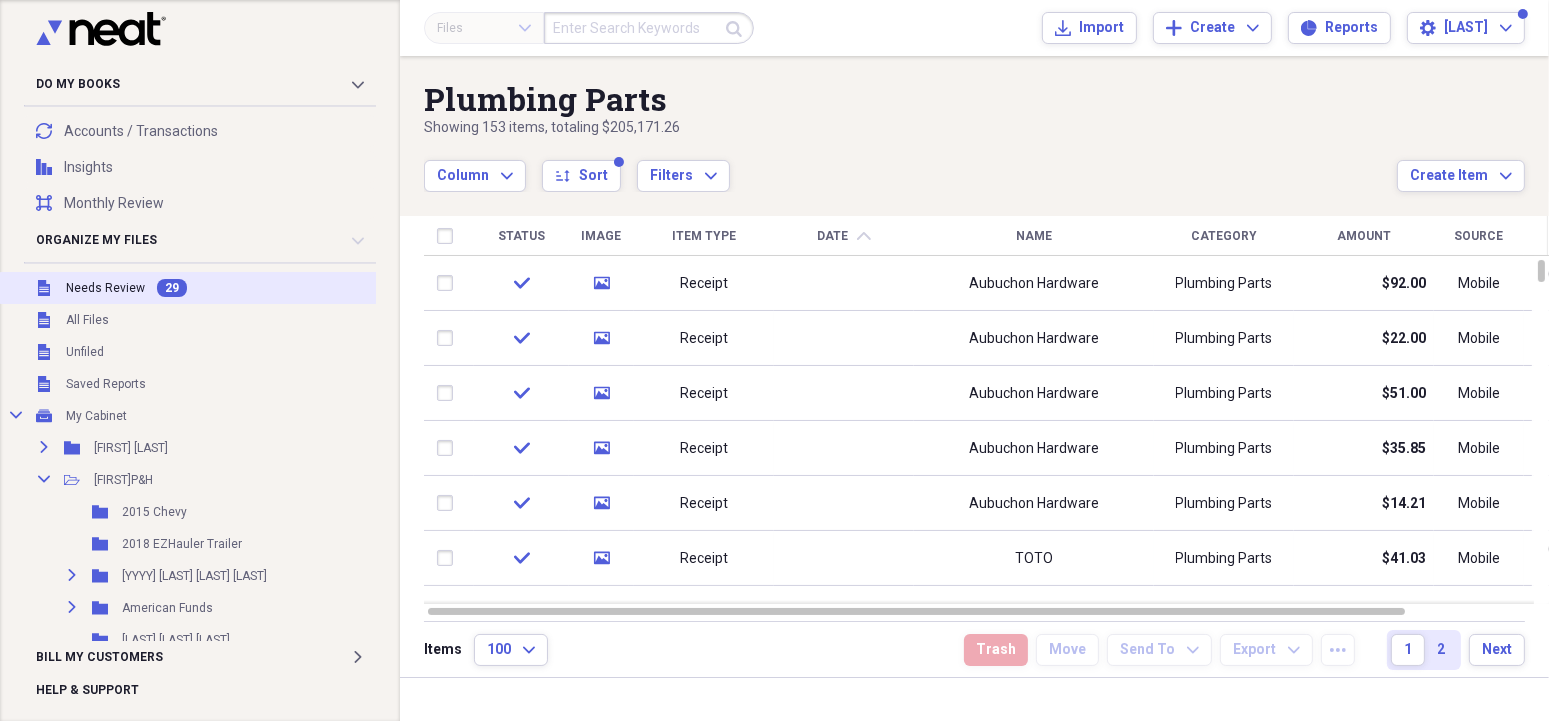 click on "Needs Review" at bounding box center (105, 288) 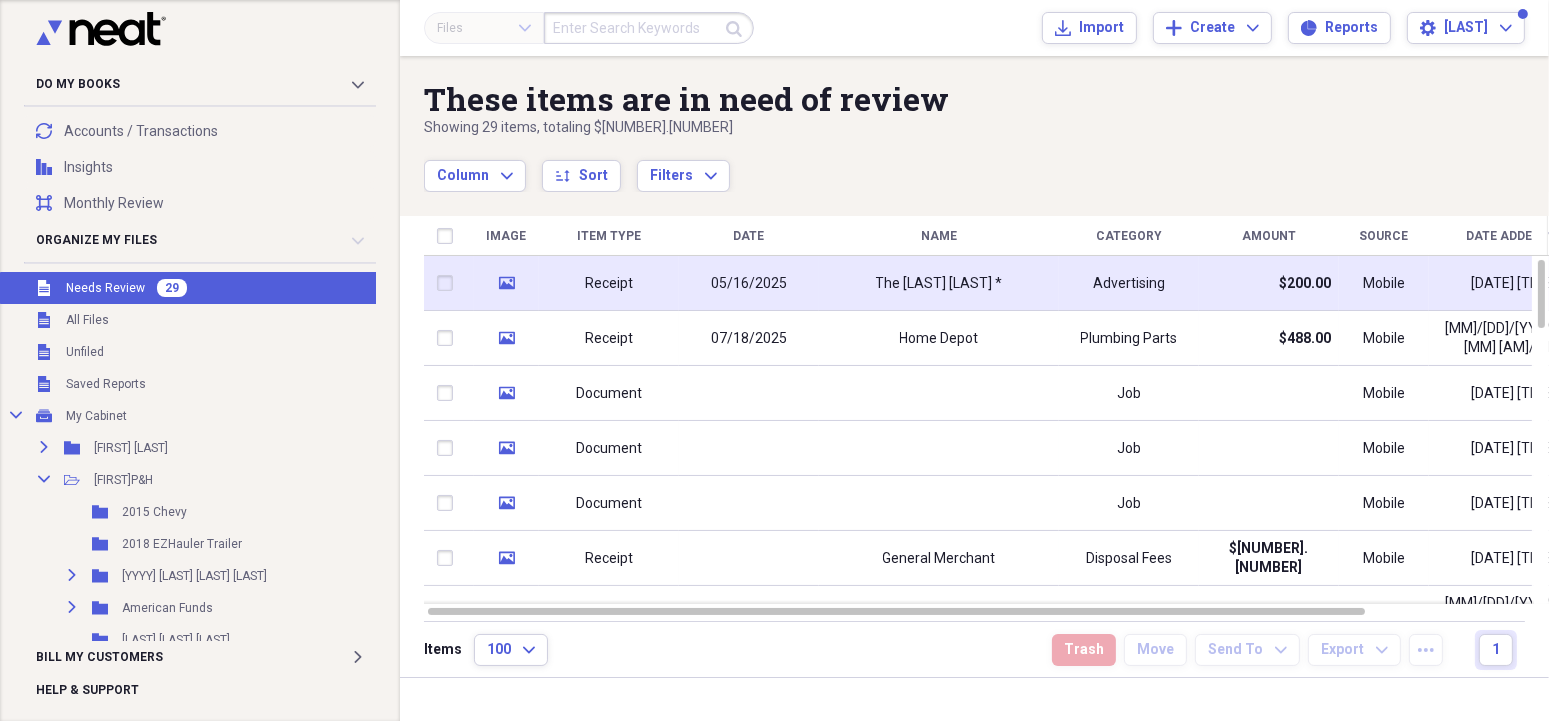 click on "05/16/2025" at bounding box center [749, 284] 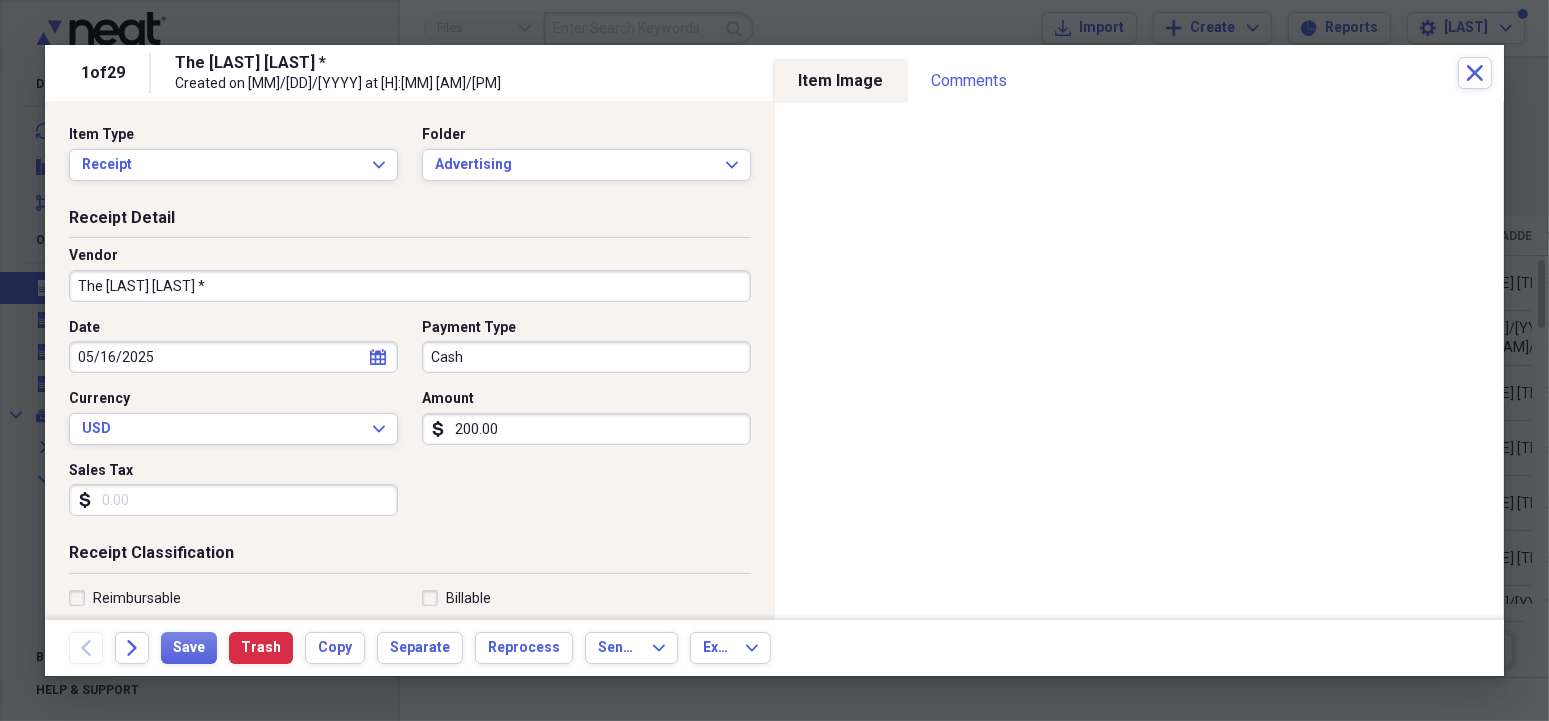 click 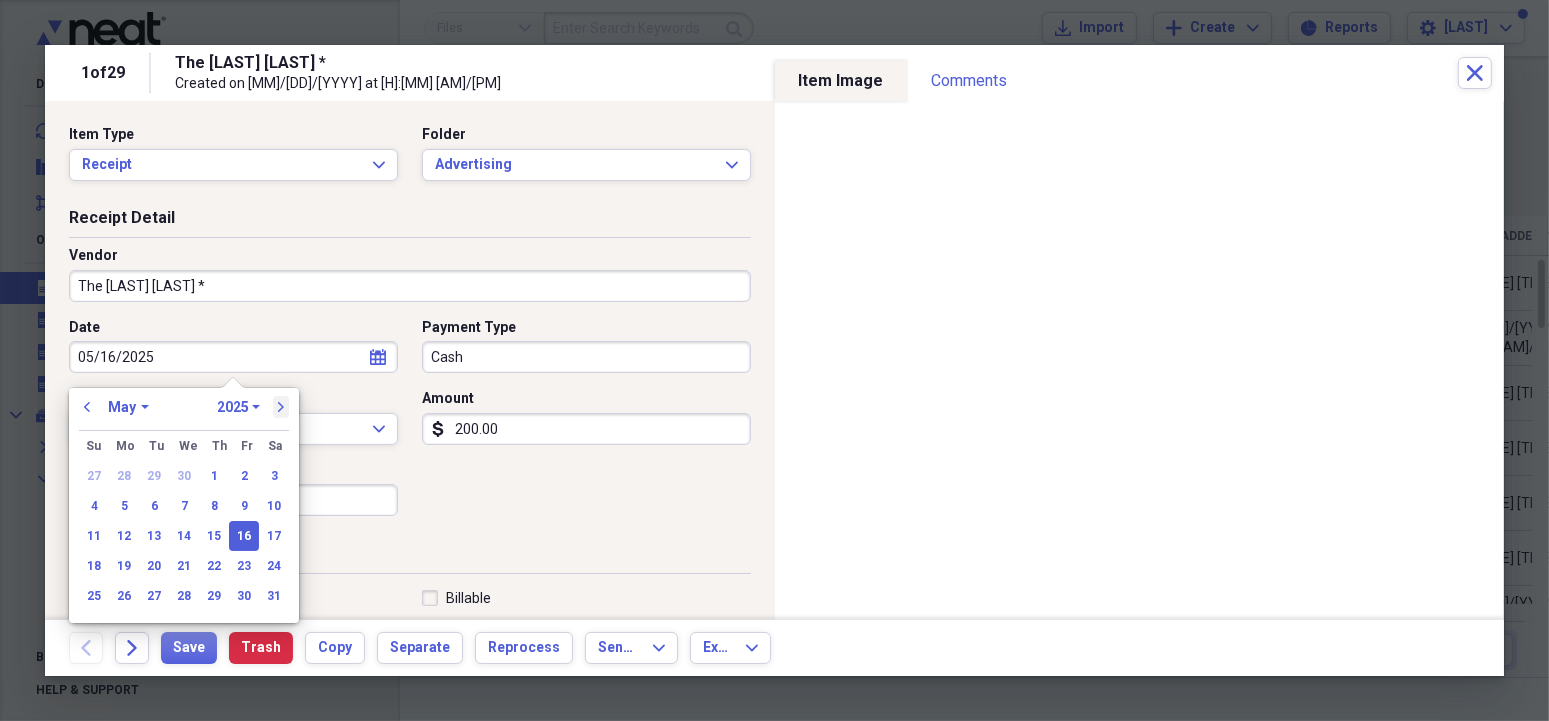 click on "next" at bounding box center [281, 407] 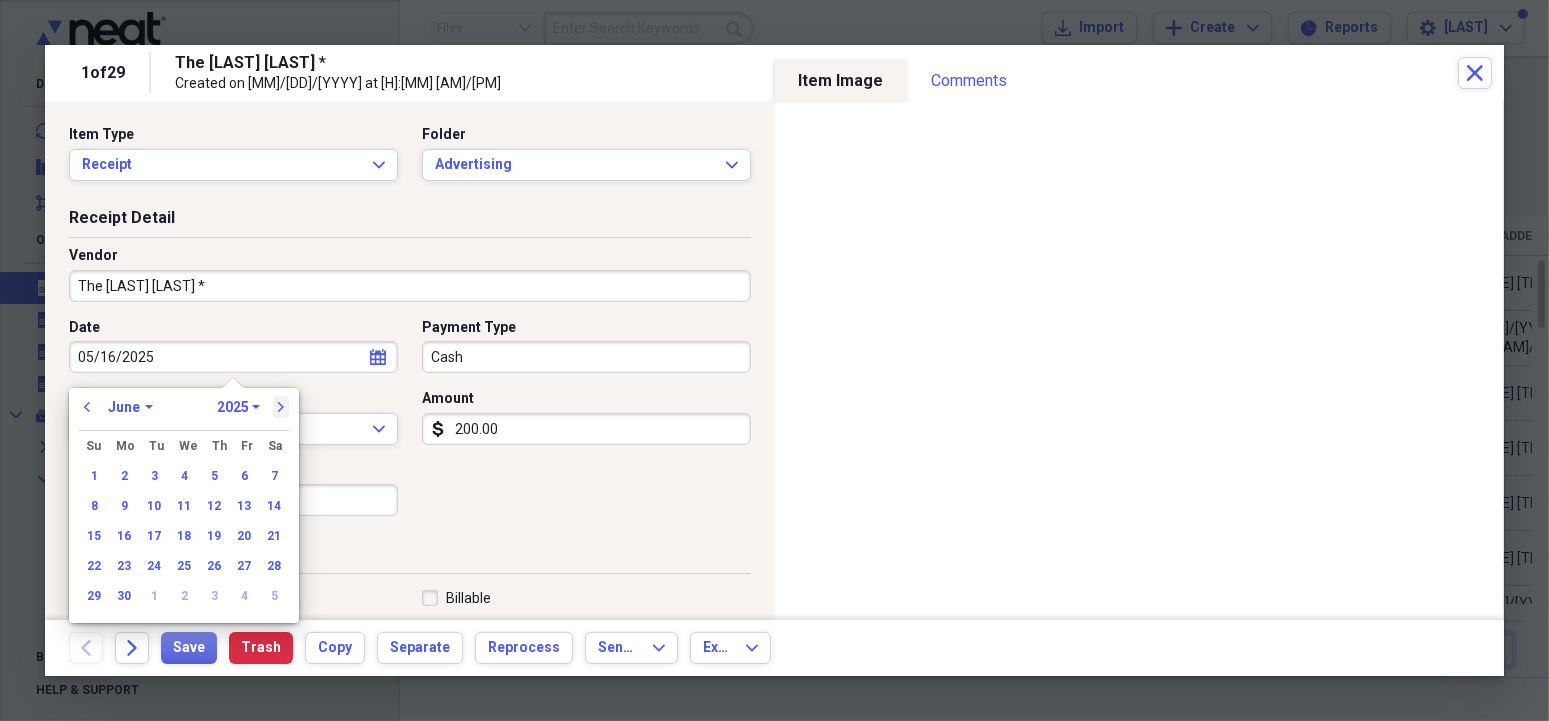 click on "next" at bounding box center (281, 407) 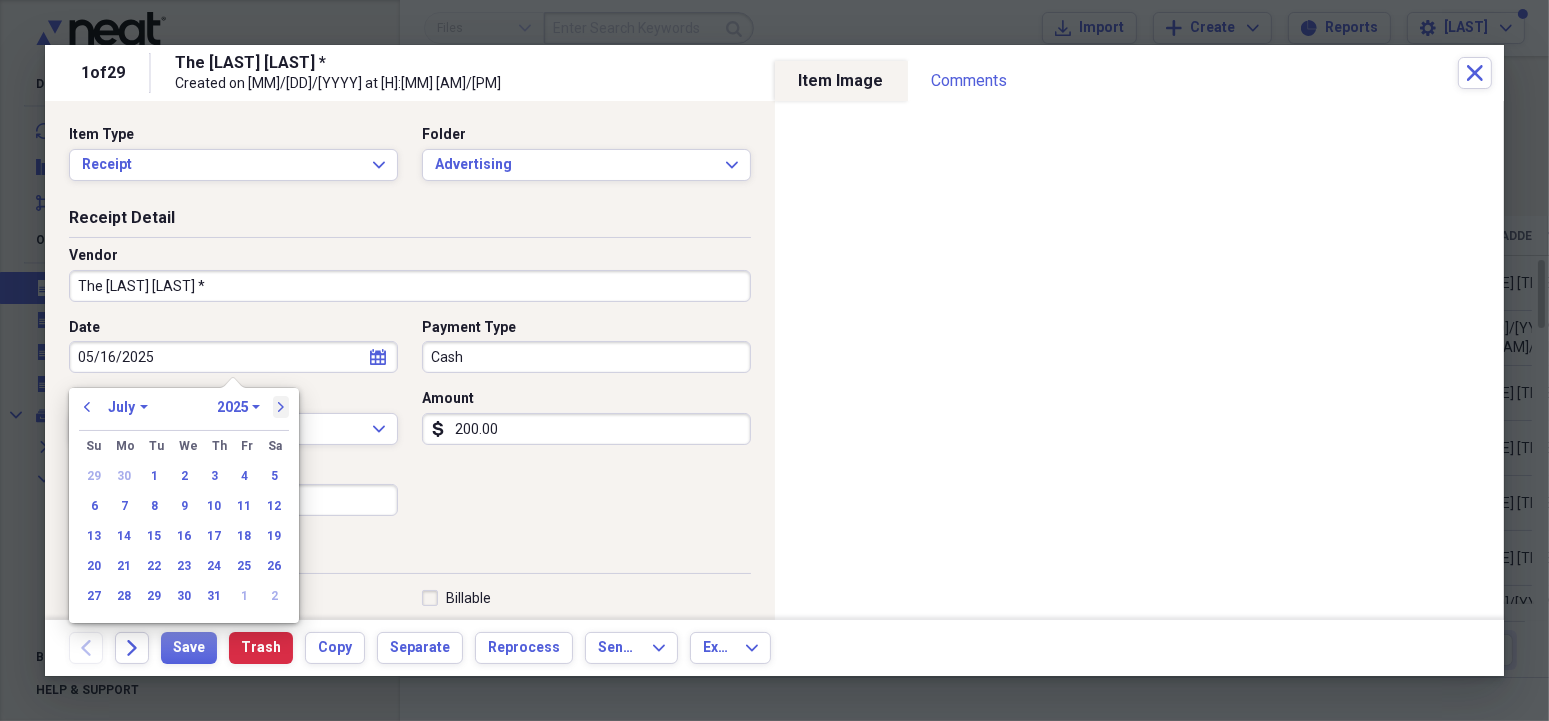 click on "next" at bounding box center [281, 407] 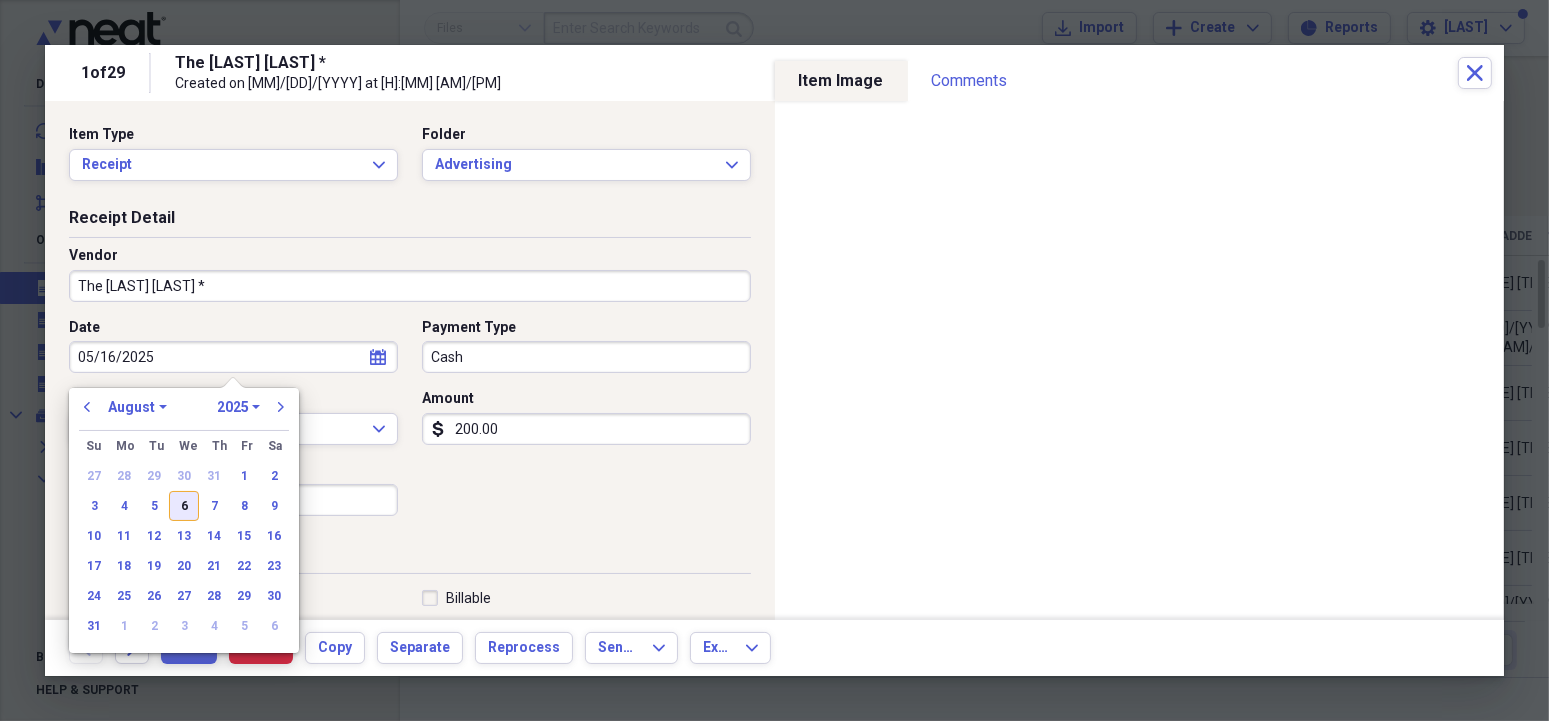 click on "6" at bounding box center (184, 506) 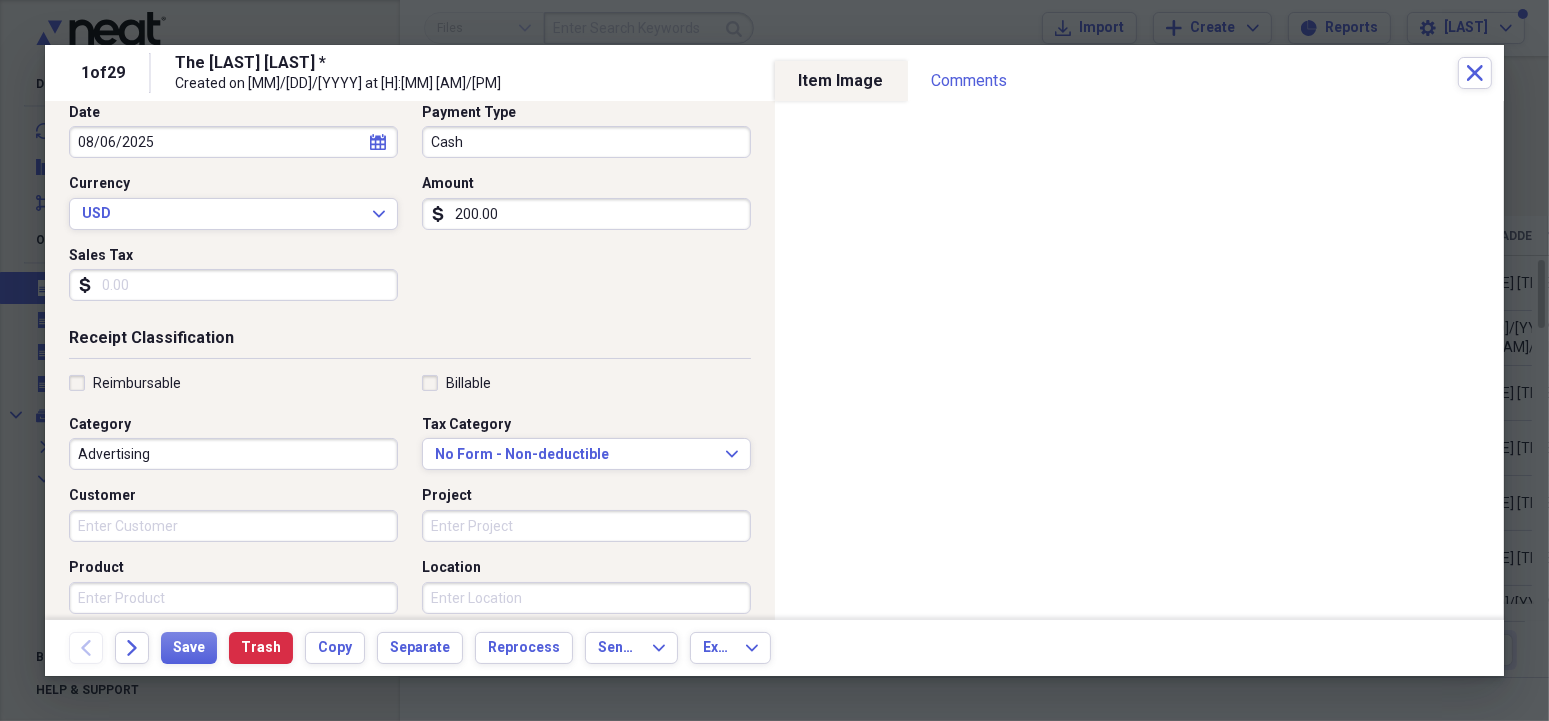 scroll, scrollTop: 230, scrollLeft: 0, axis: vertical 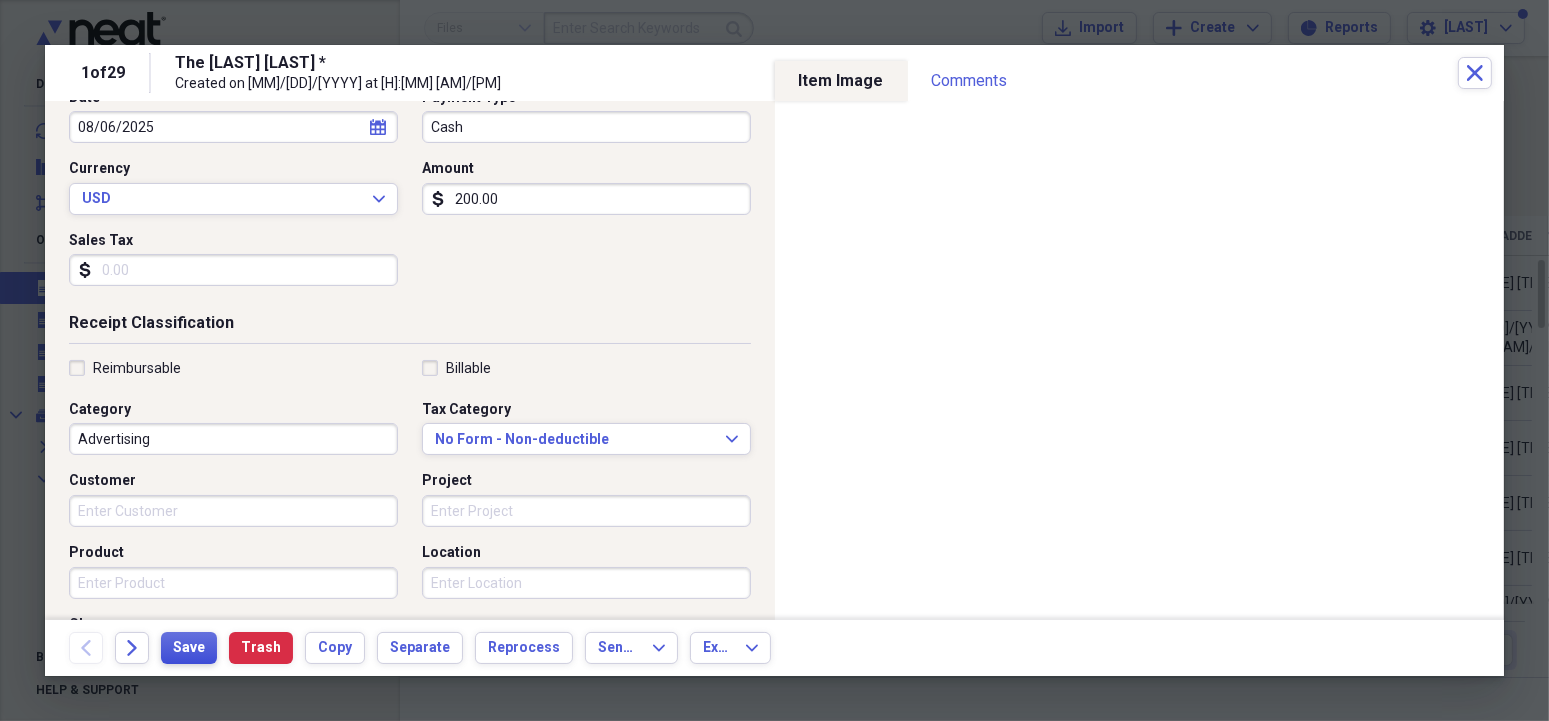 click on "Save" at bounding box center (189, 648) 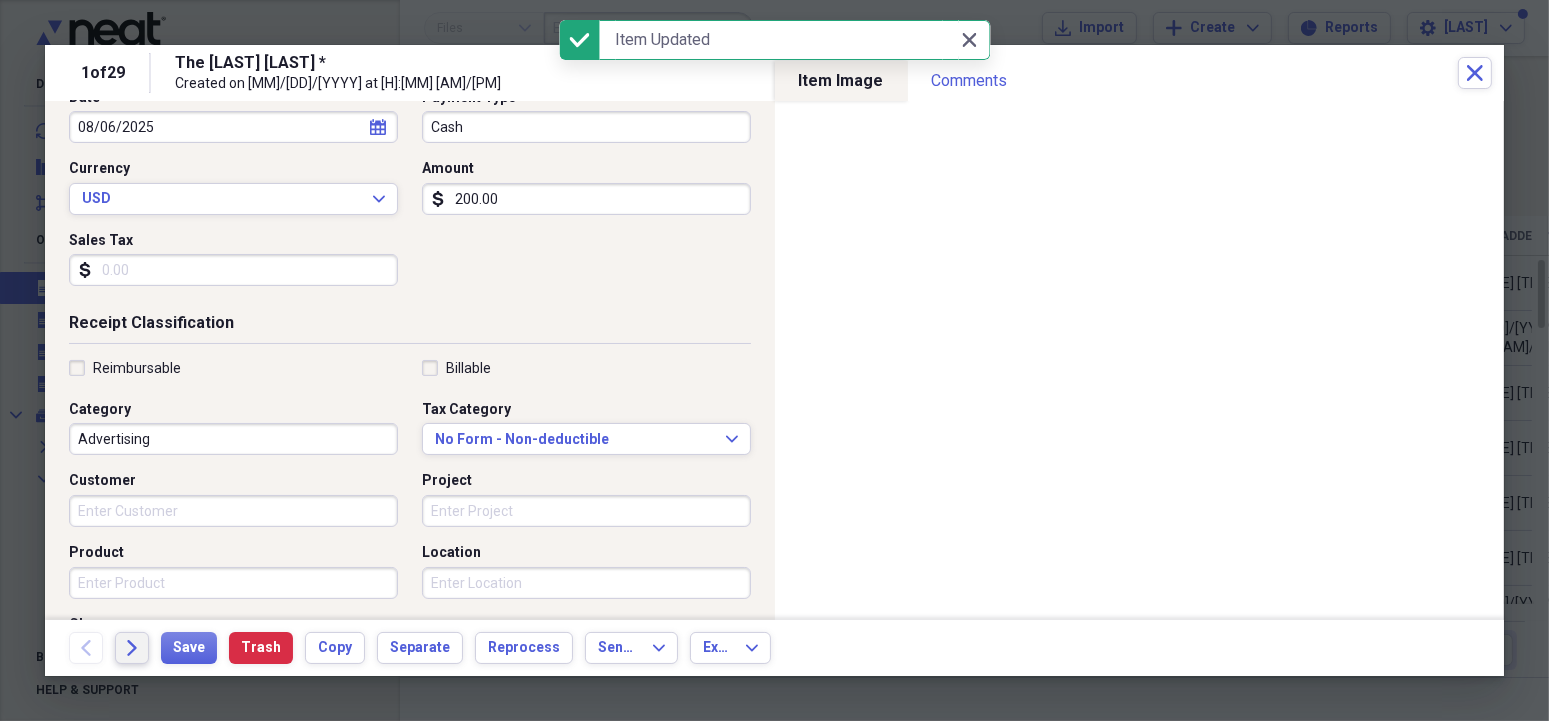 click on "Forward" 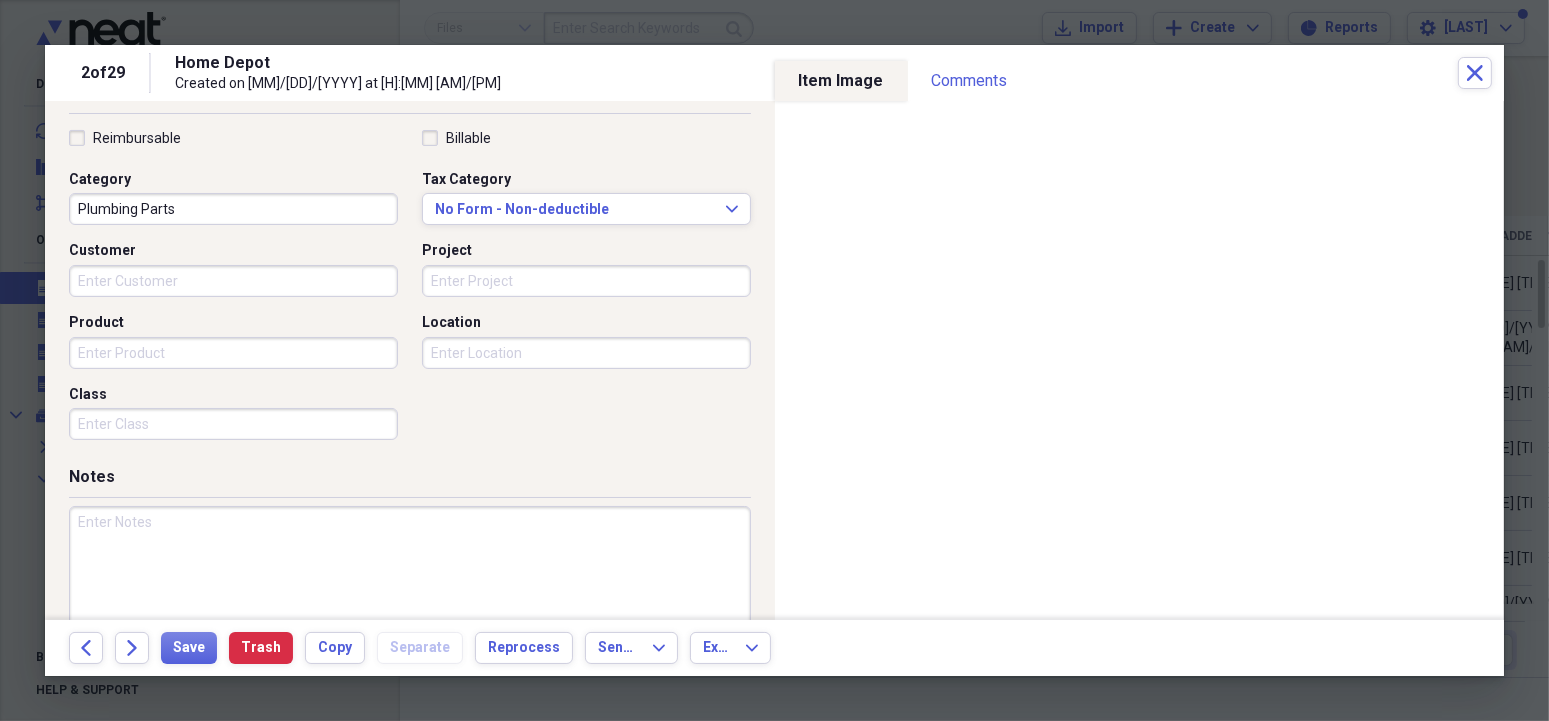 scroll, scrollTop: 500, scrollLeft: 0, axis: vertical 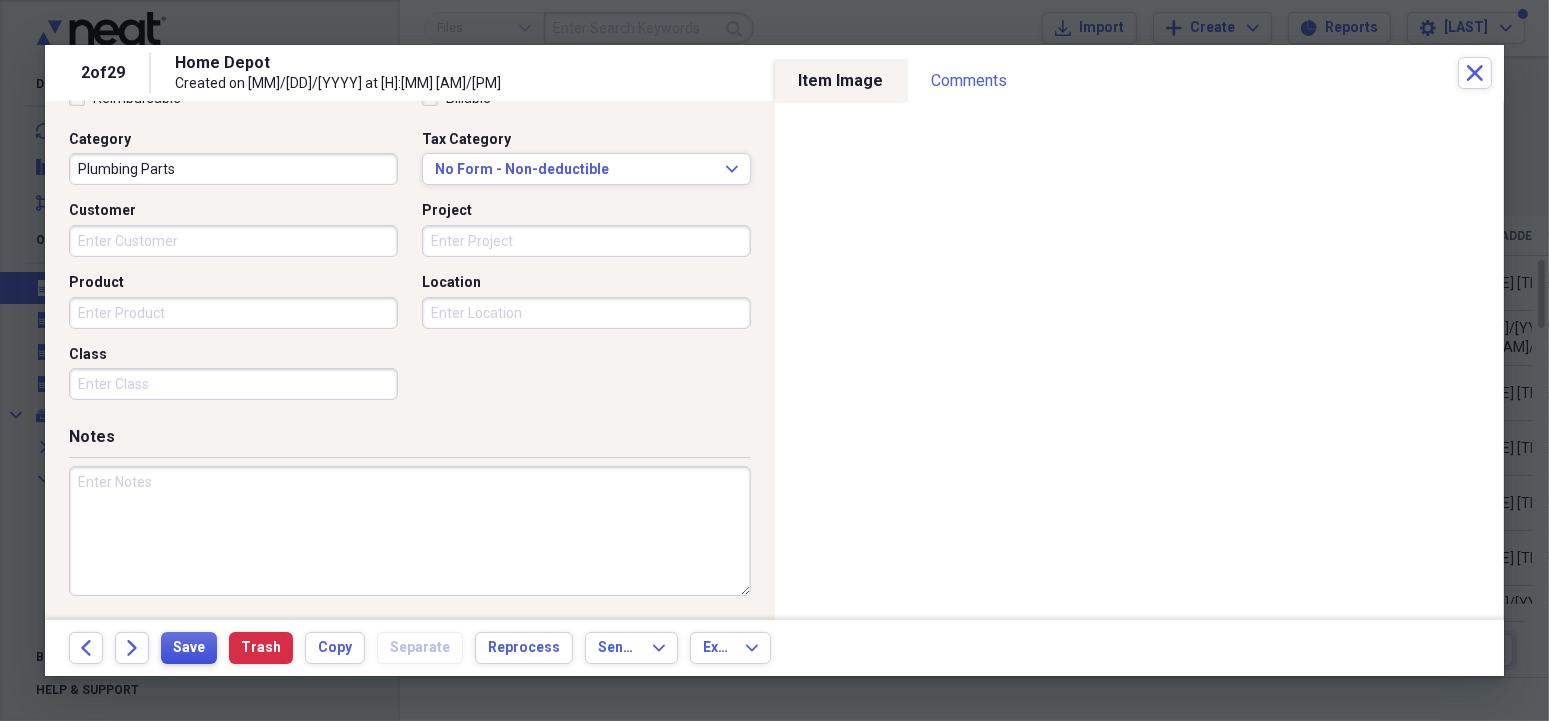click on "Save" at bounding box center [189, 648] 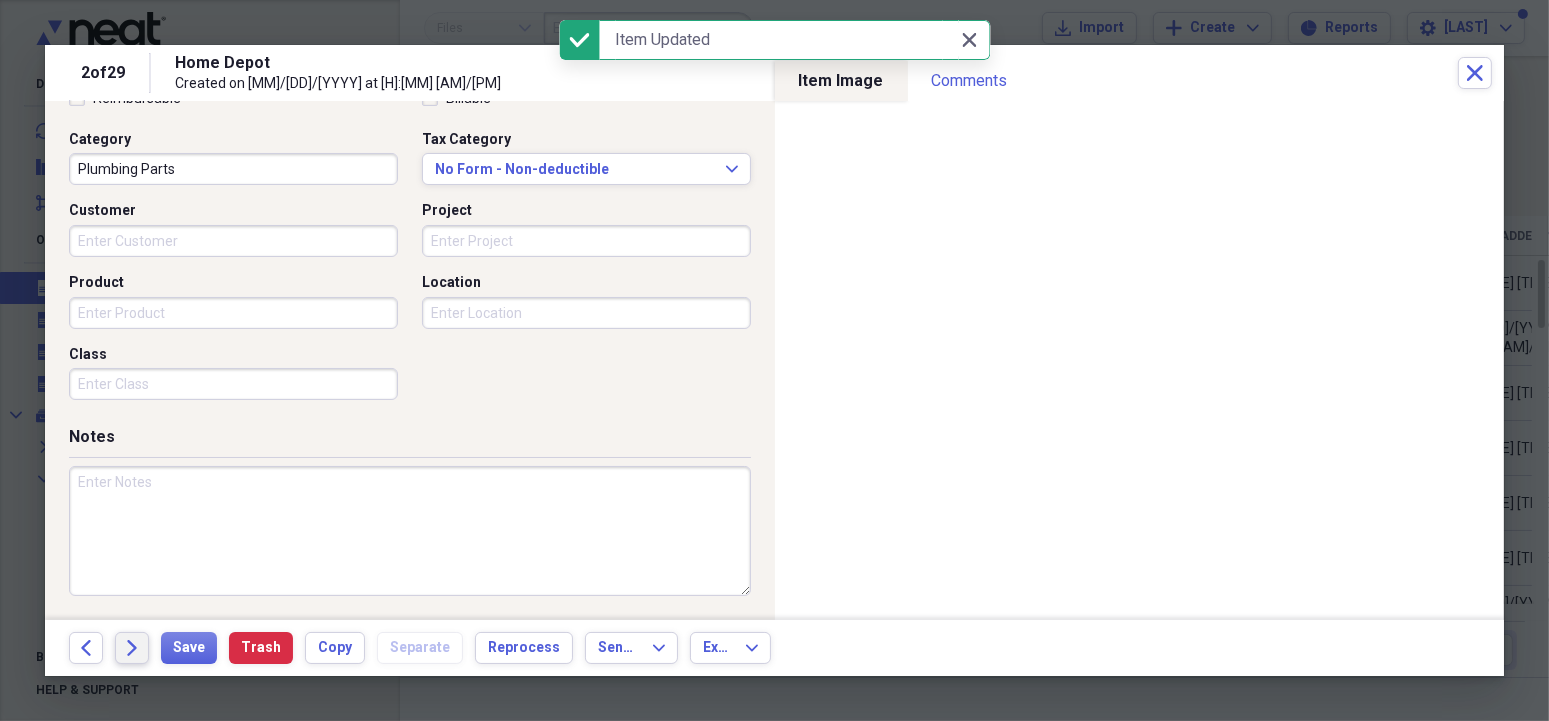 click 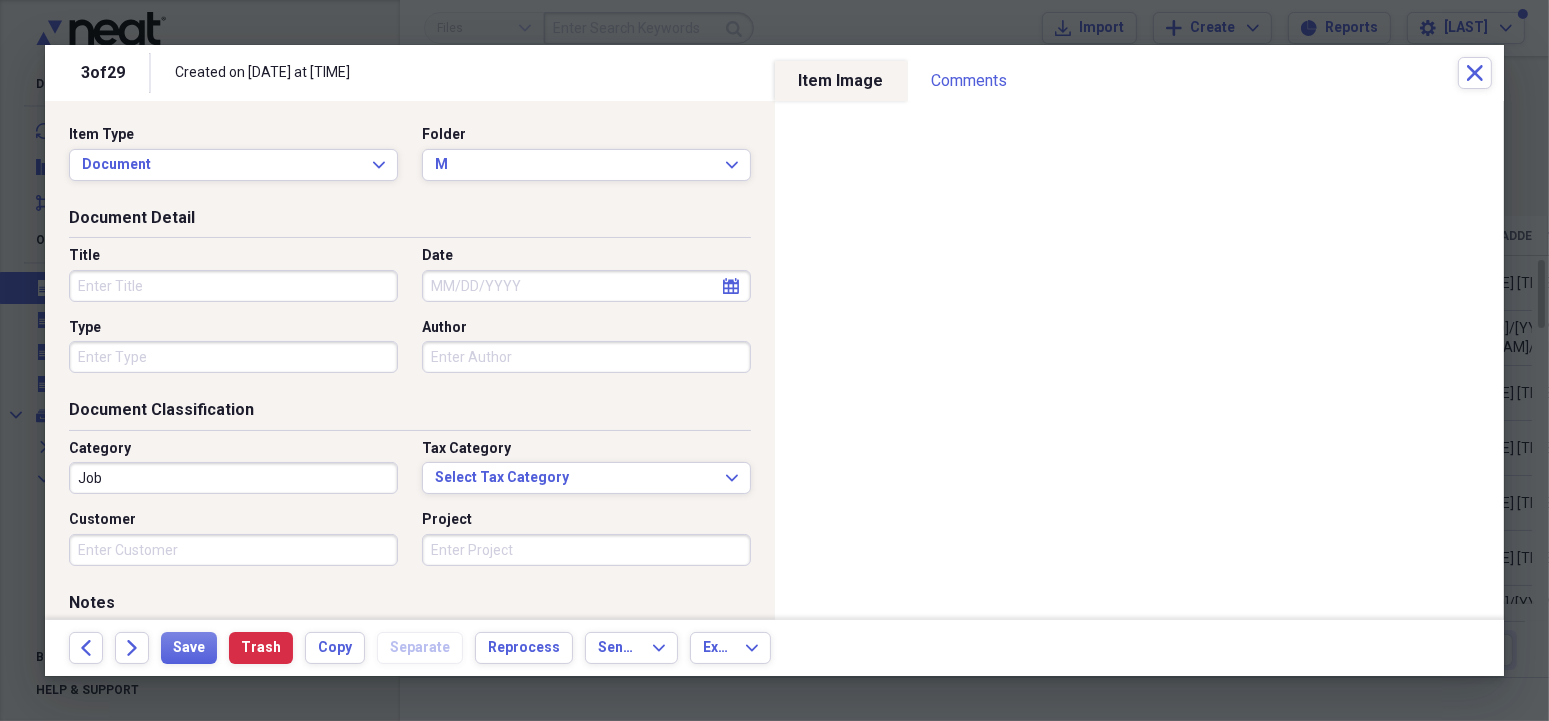 click on "Title" at bounding box center (233, 286) 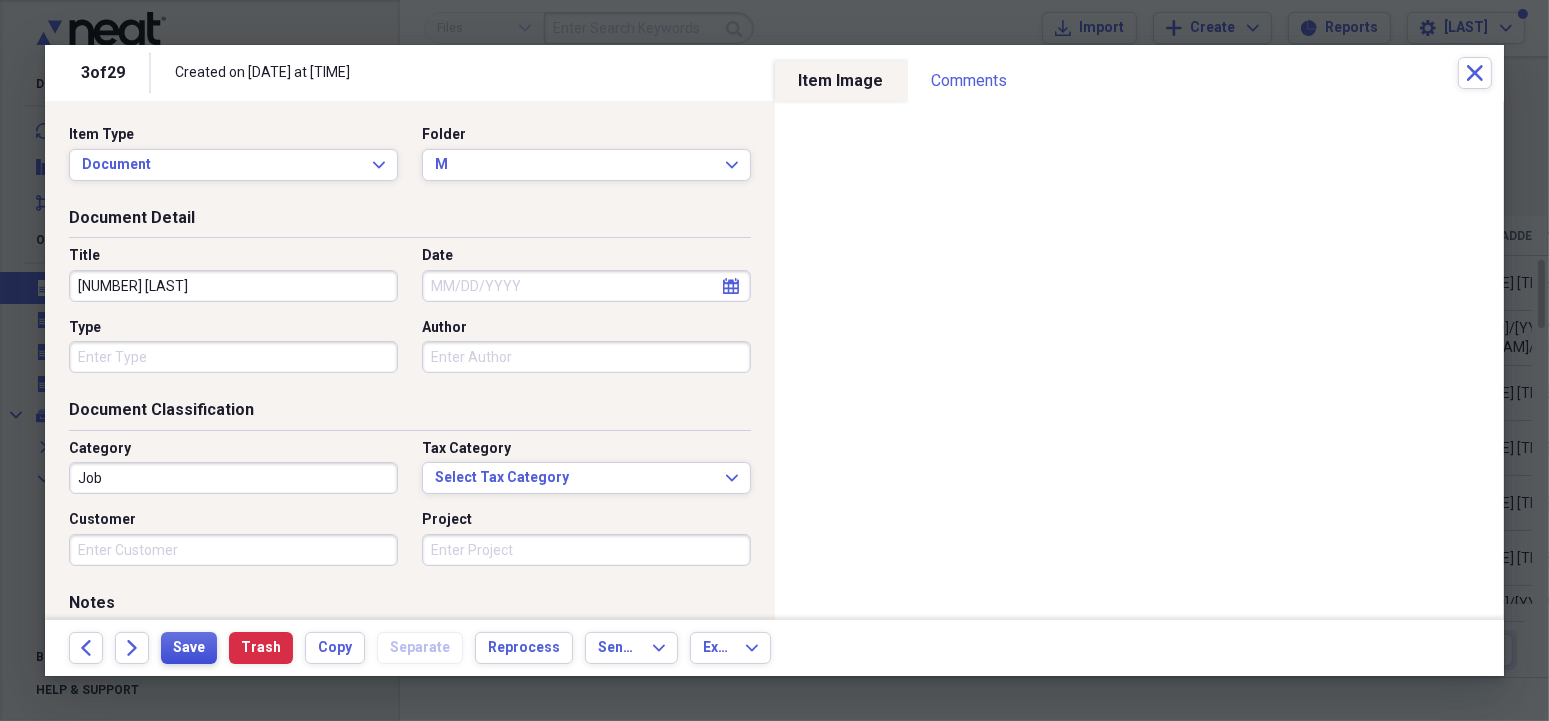 type on "[NUMBER] [LAST]" 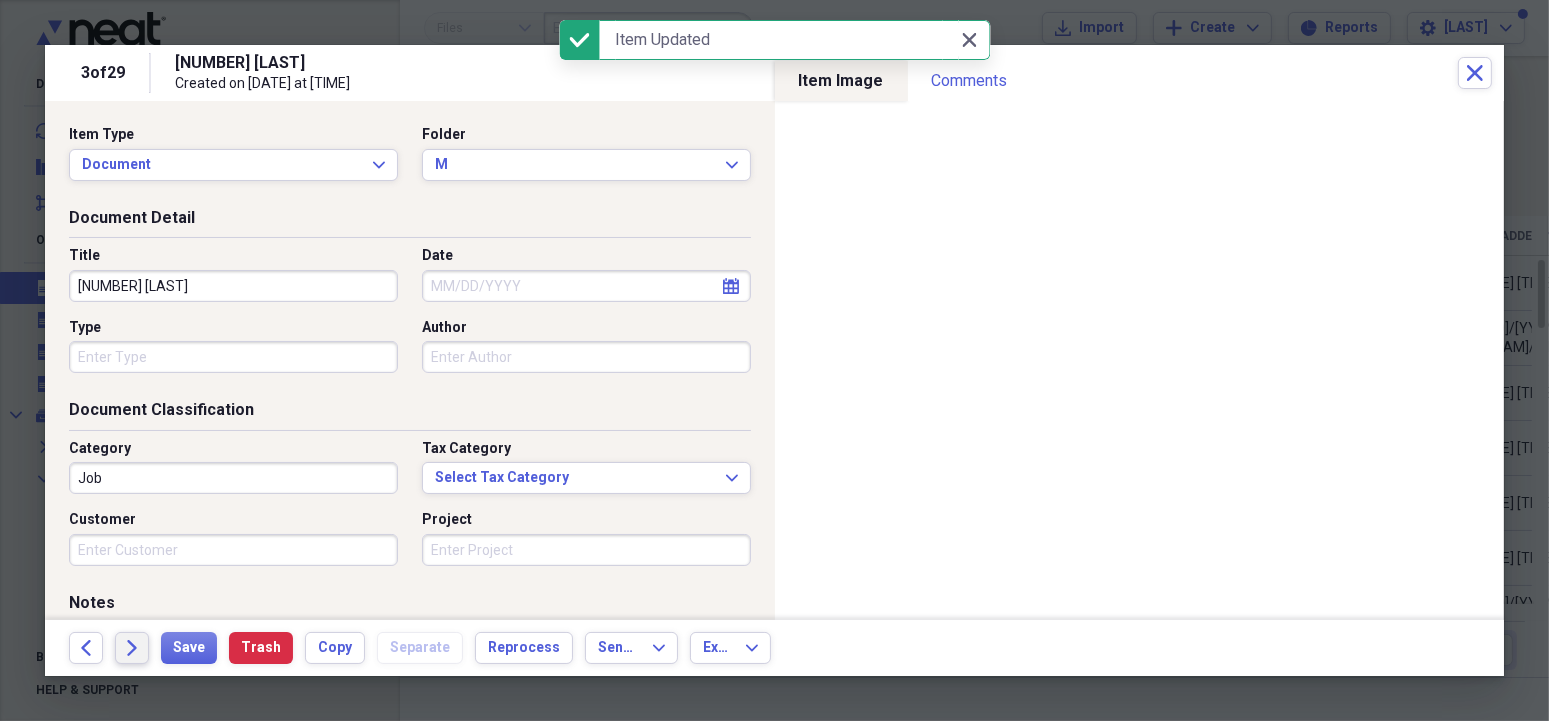 click on "Forward" 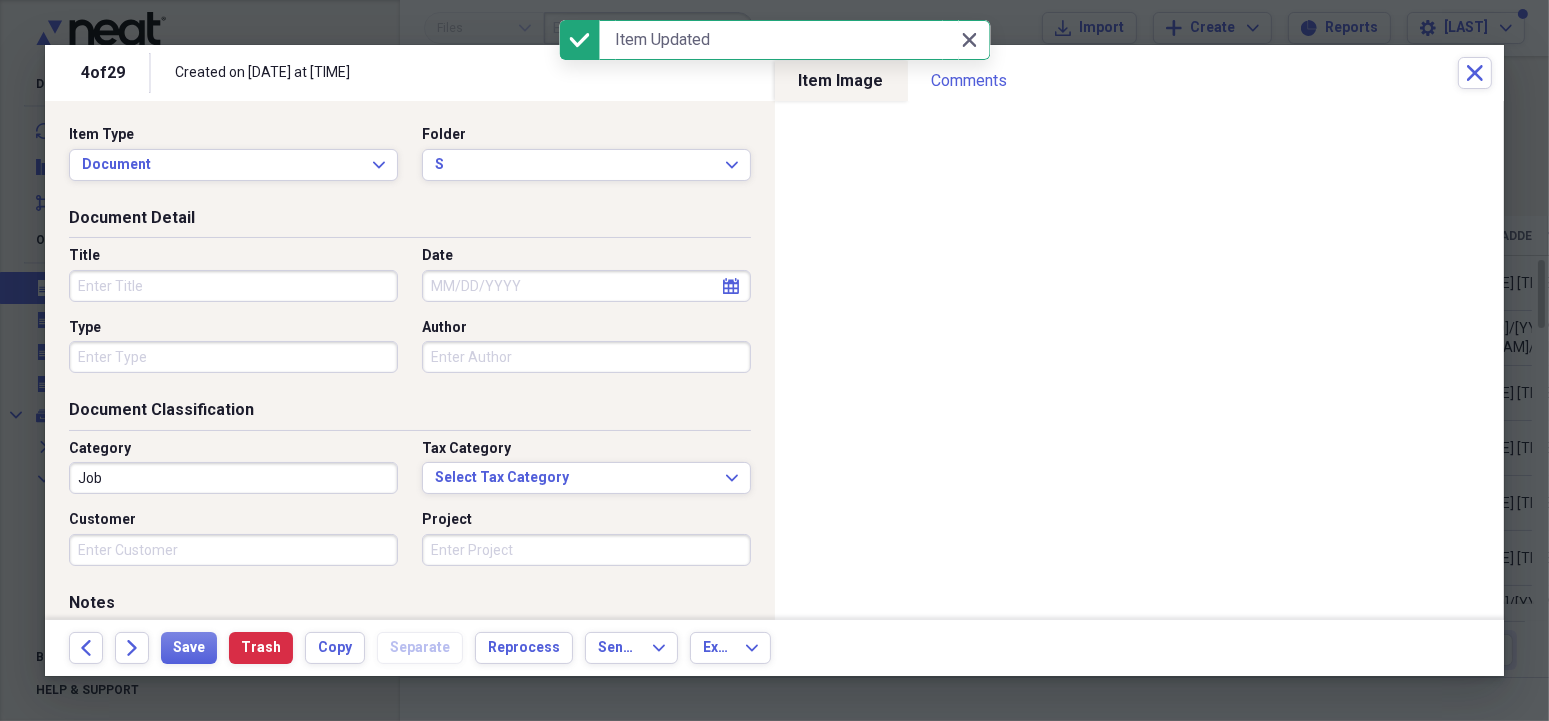 click on "Title" at bounding box center (233, 286) 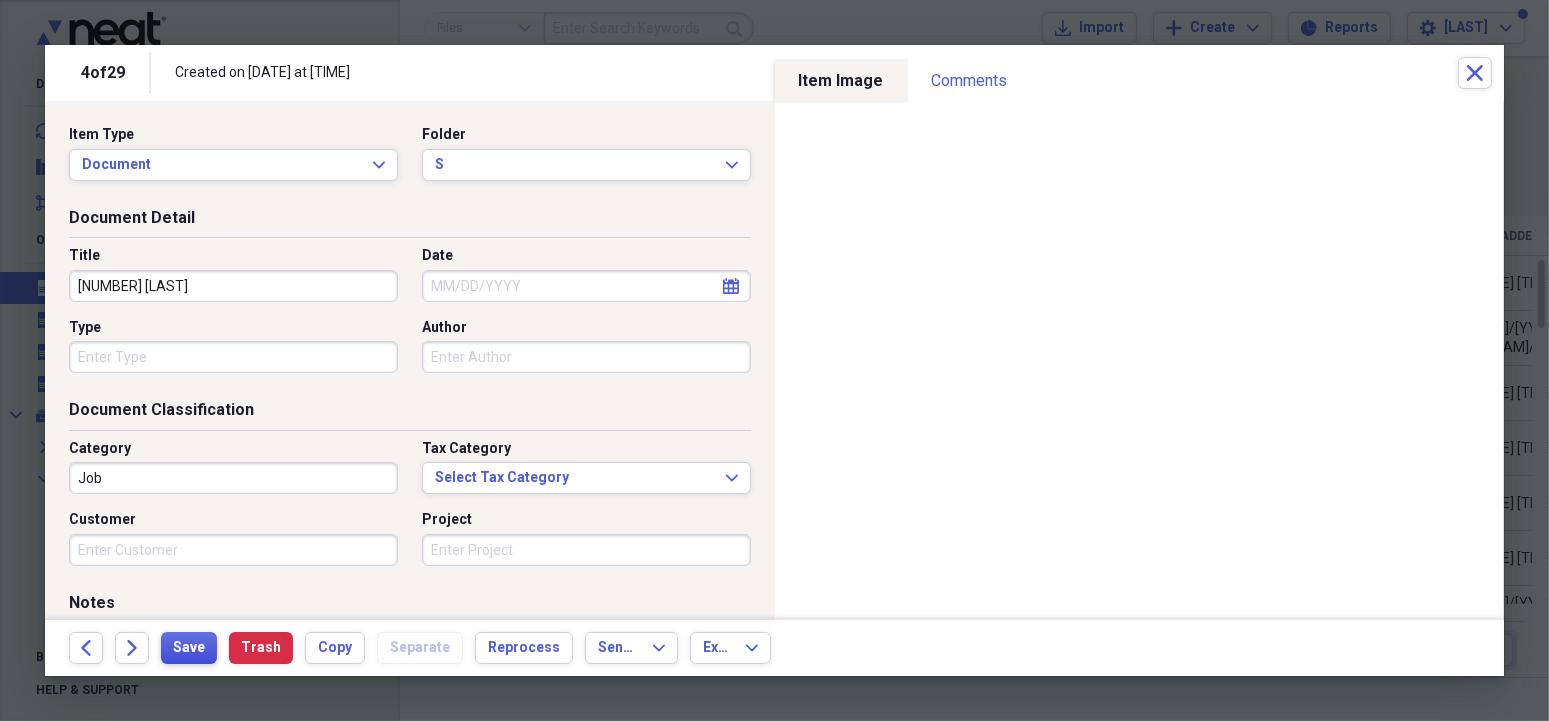 type on "[NUMBER] [LAST]" 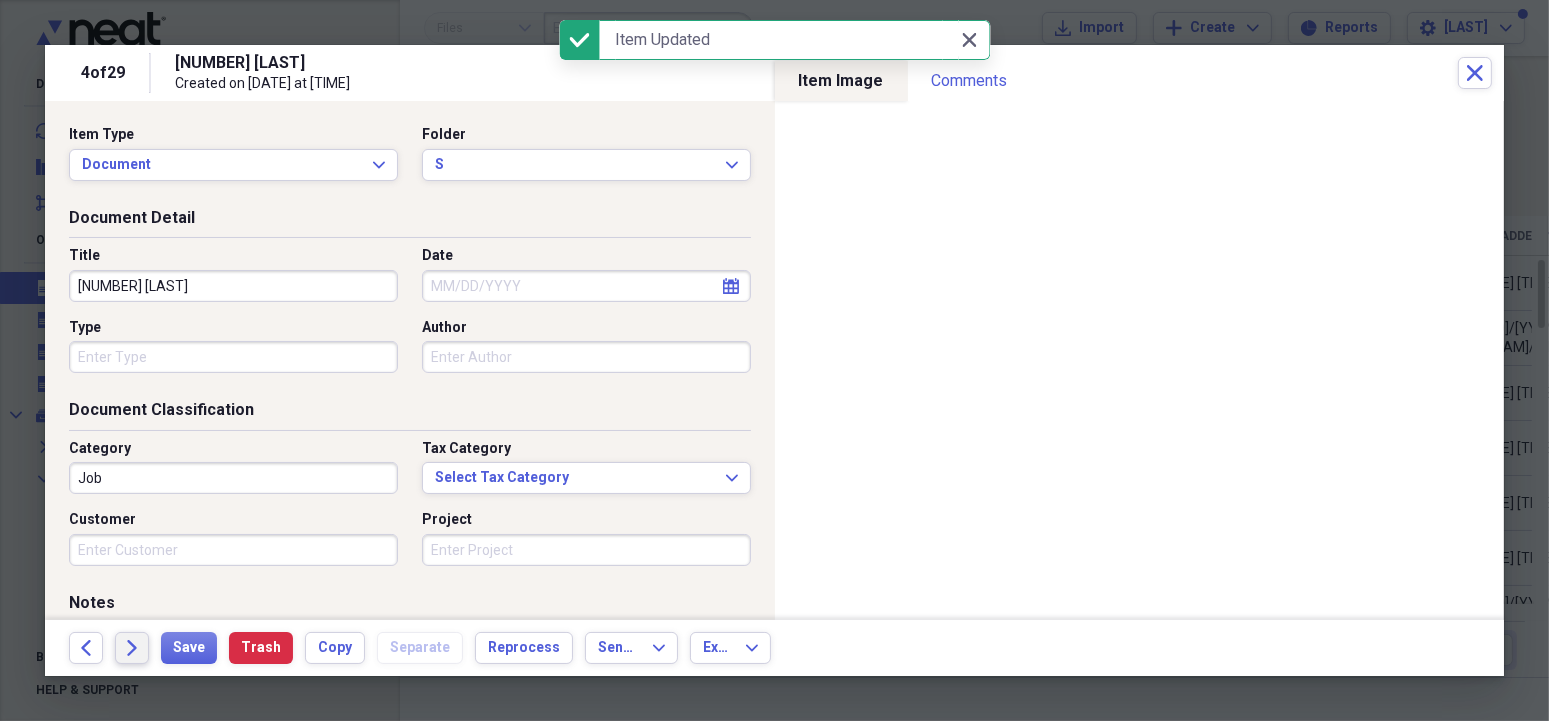 click on "Forward" 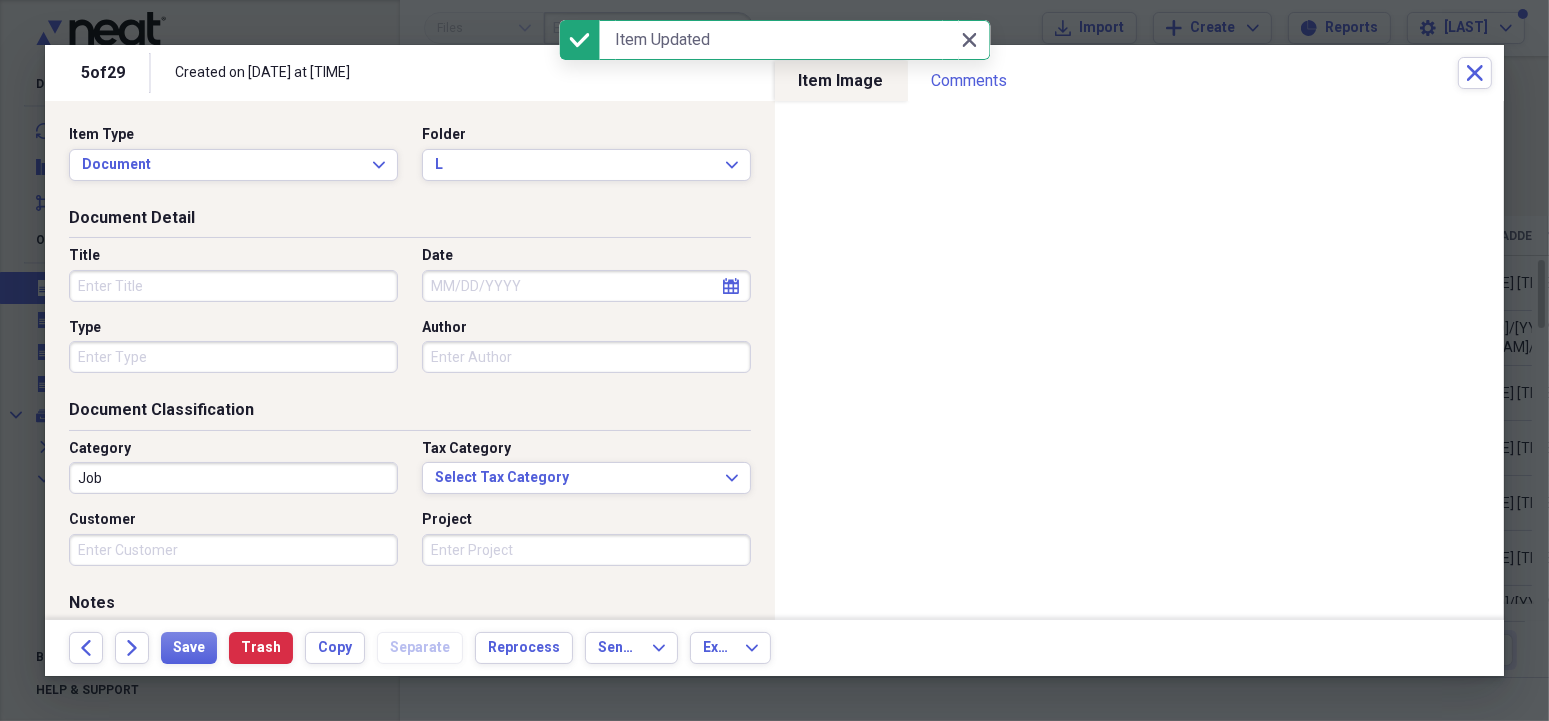 click on "Title" at bounding box center (233, 286) 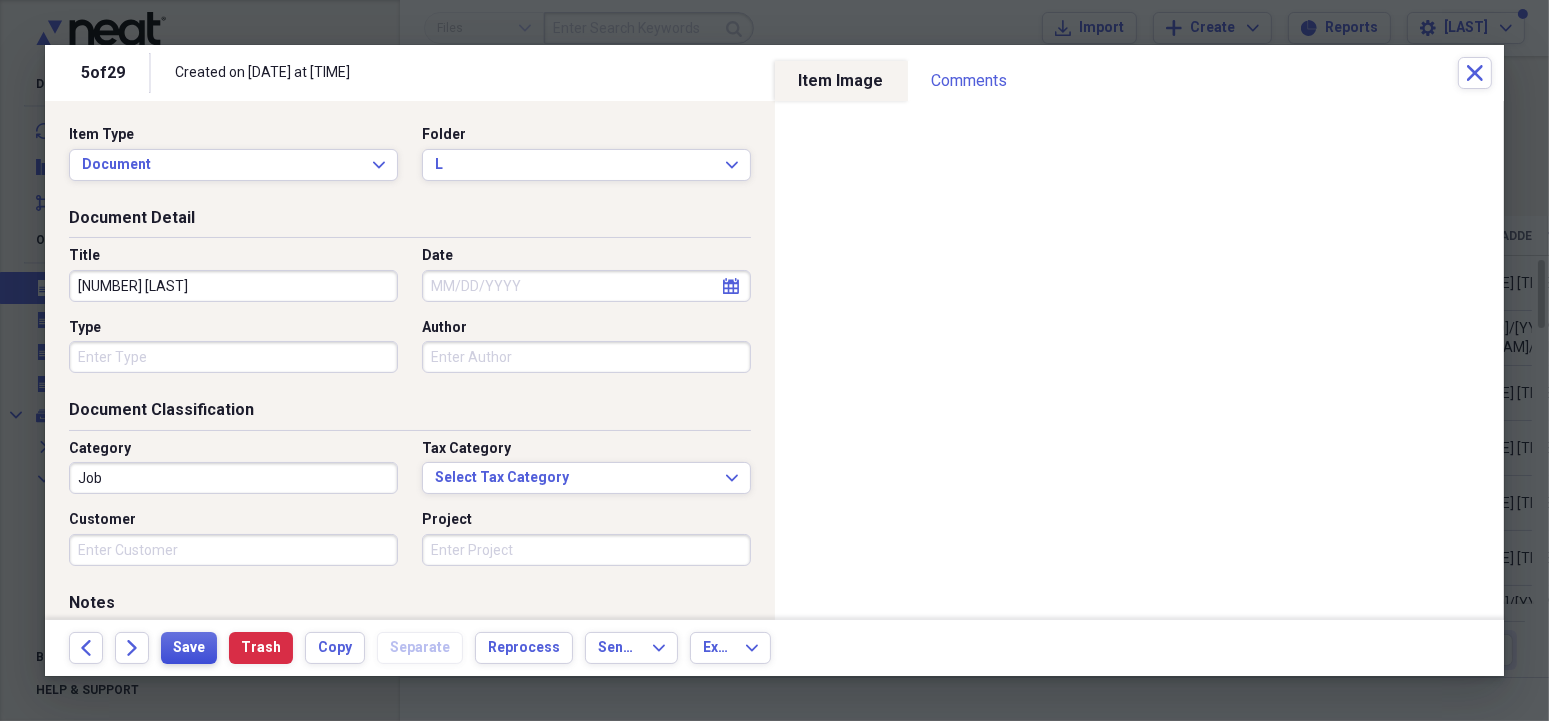 type on "[NUMBER] [LAST]" 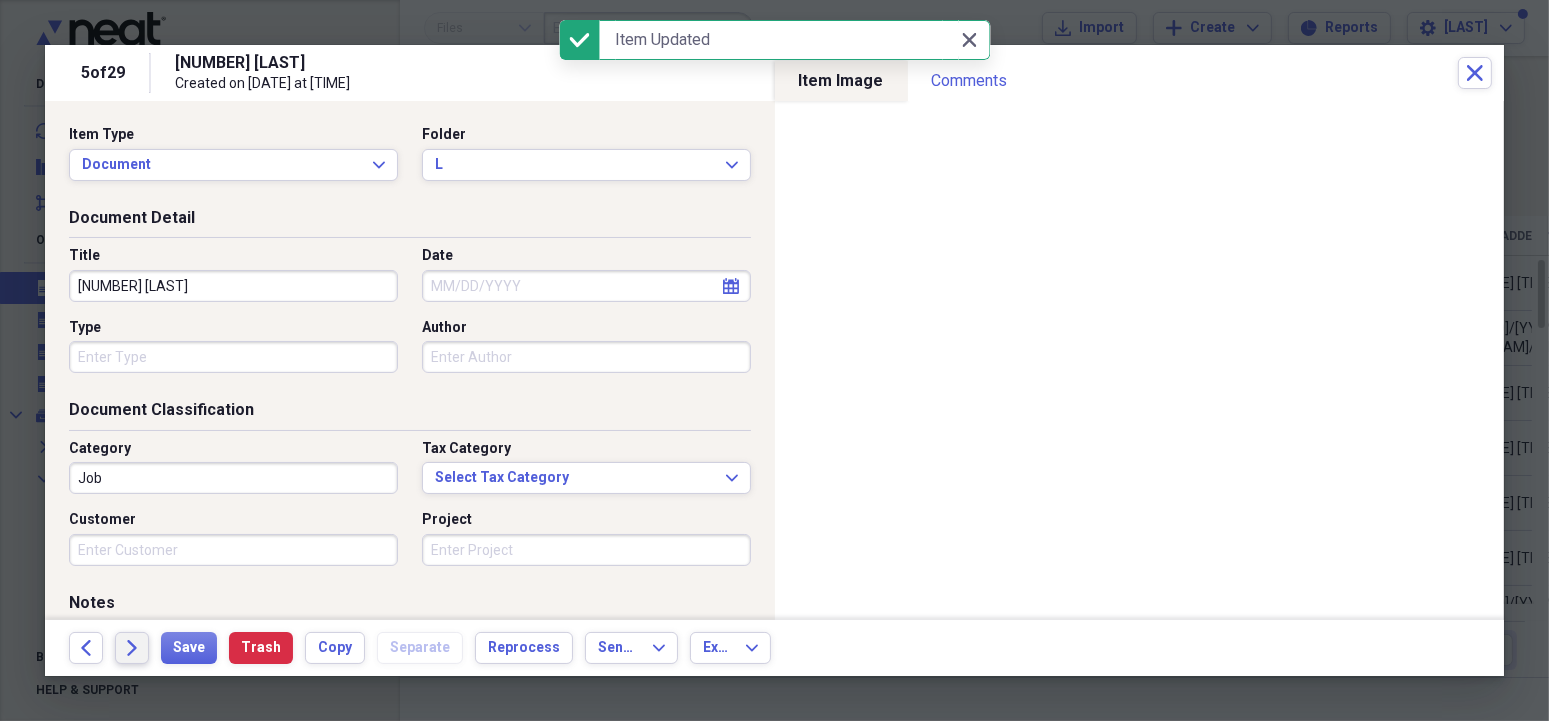 click 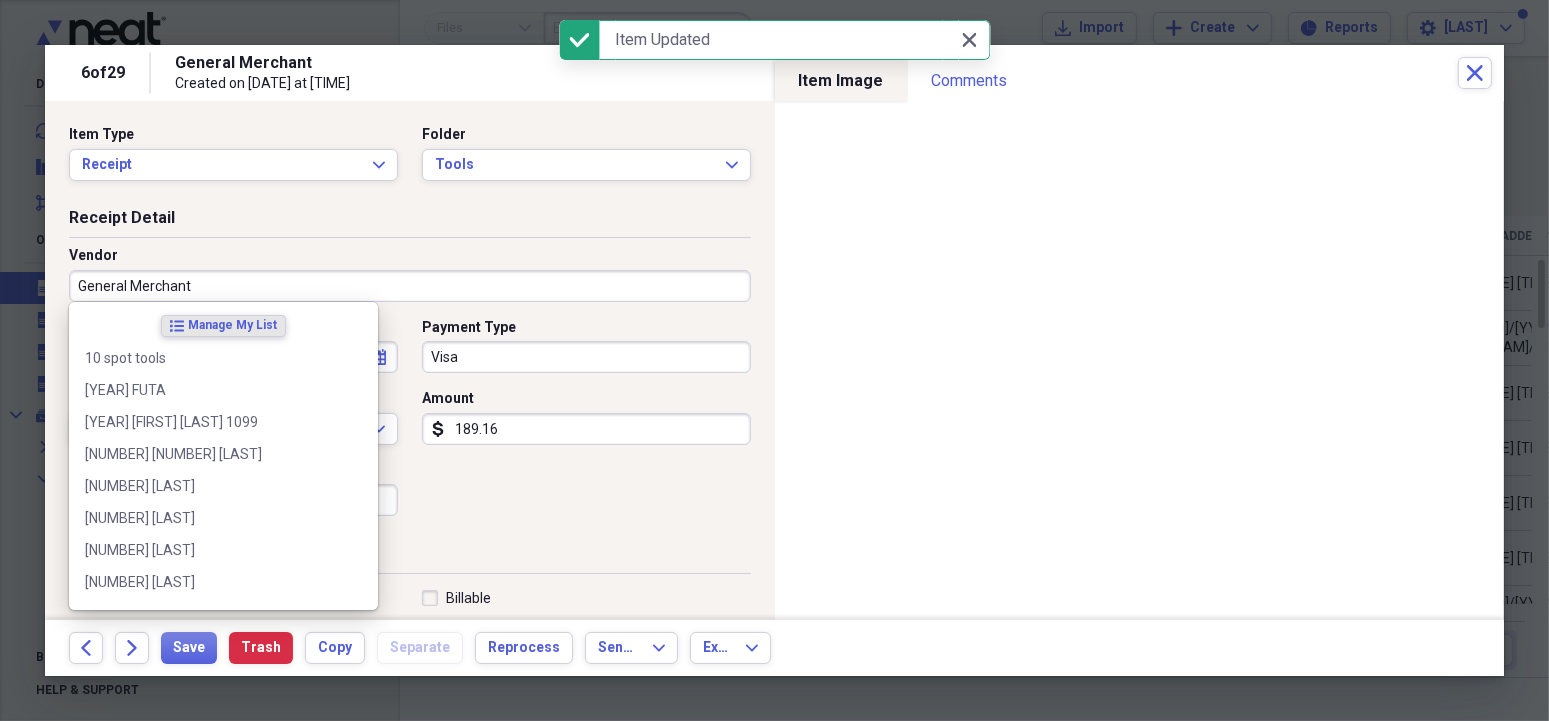 click on "General Merchant" at bounding box center (410, 286) 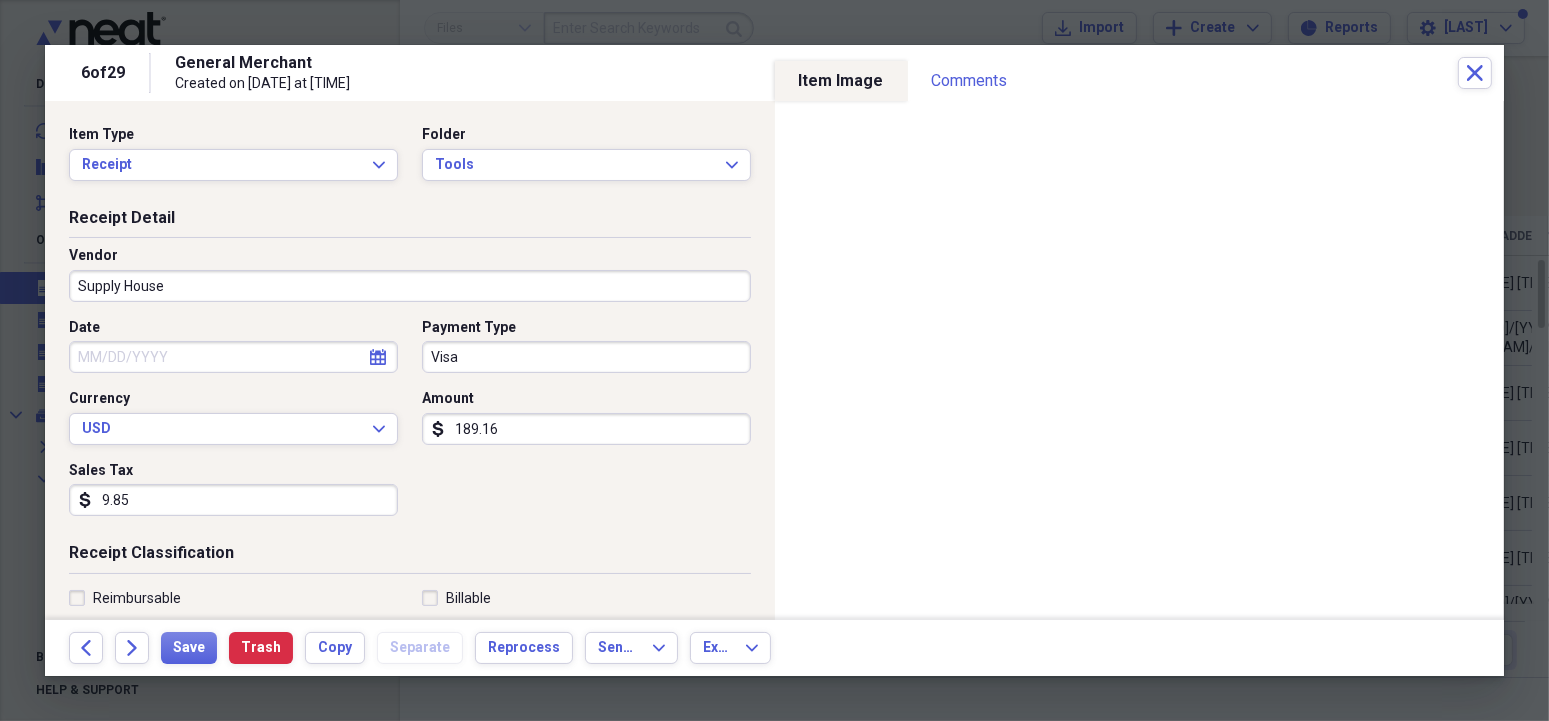 type on "Supply House" 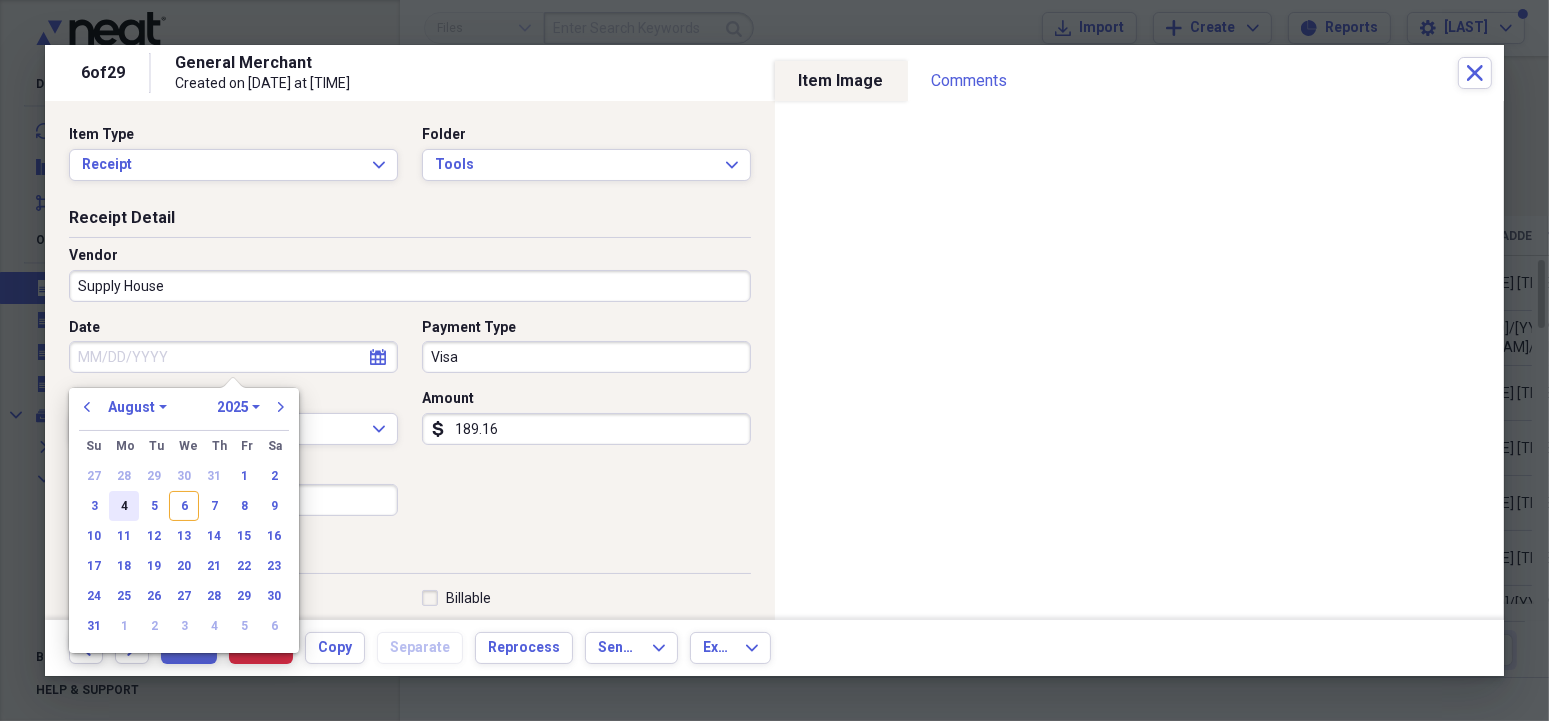 click on "4" at bounding box center (124, 506) 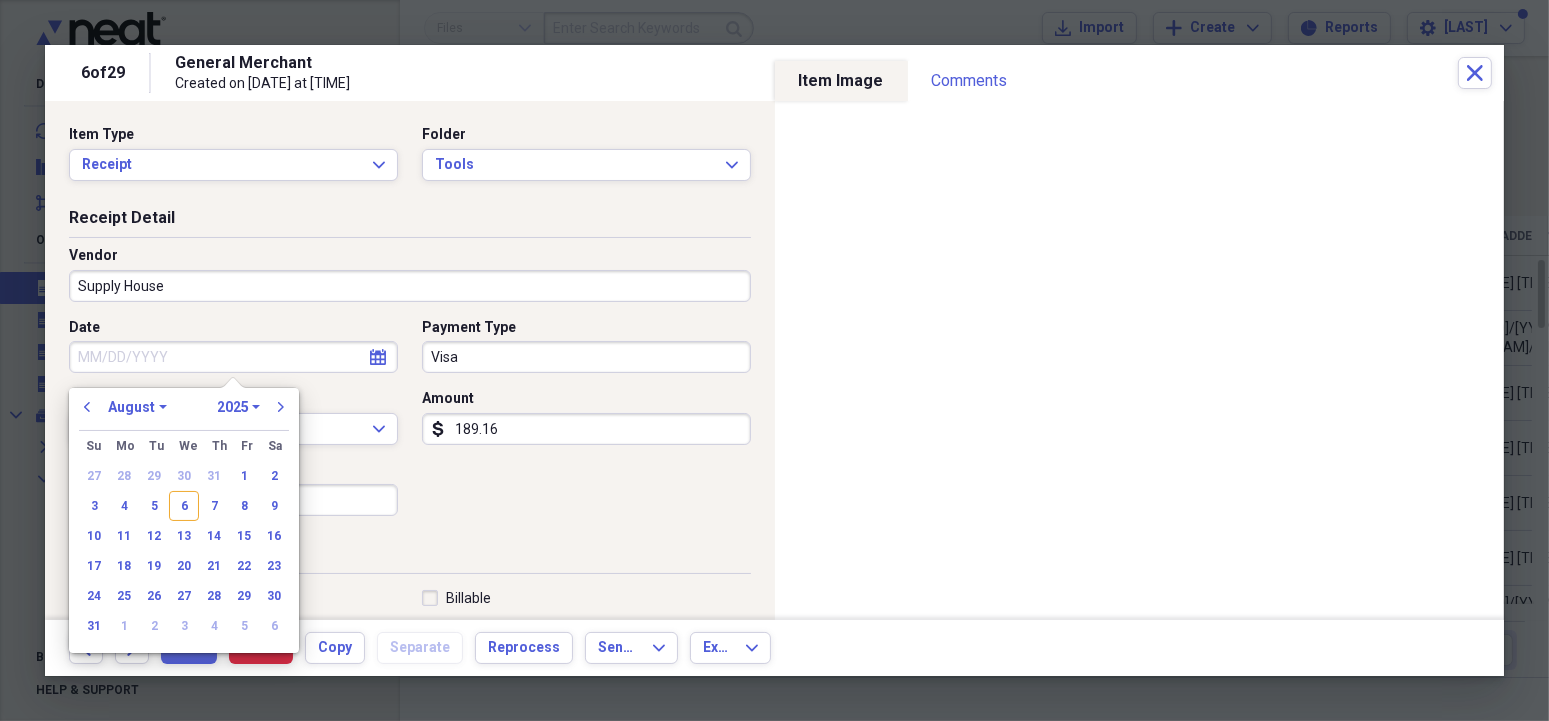 type on "08/04/2025" 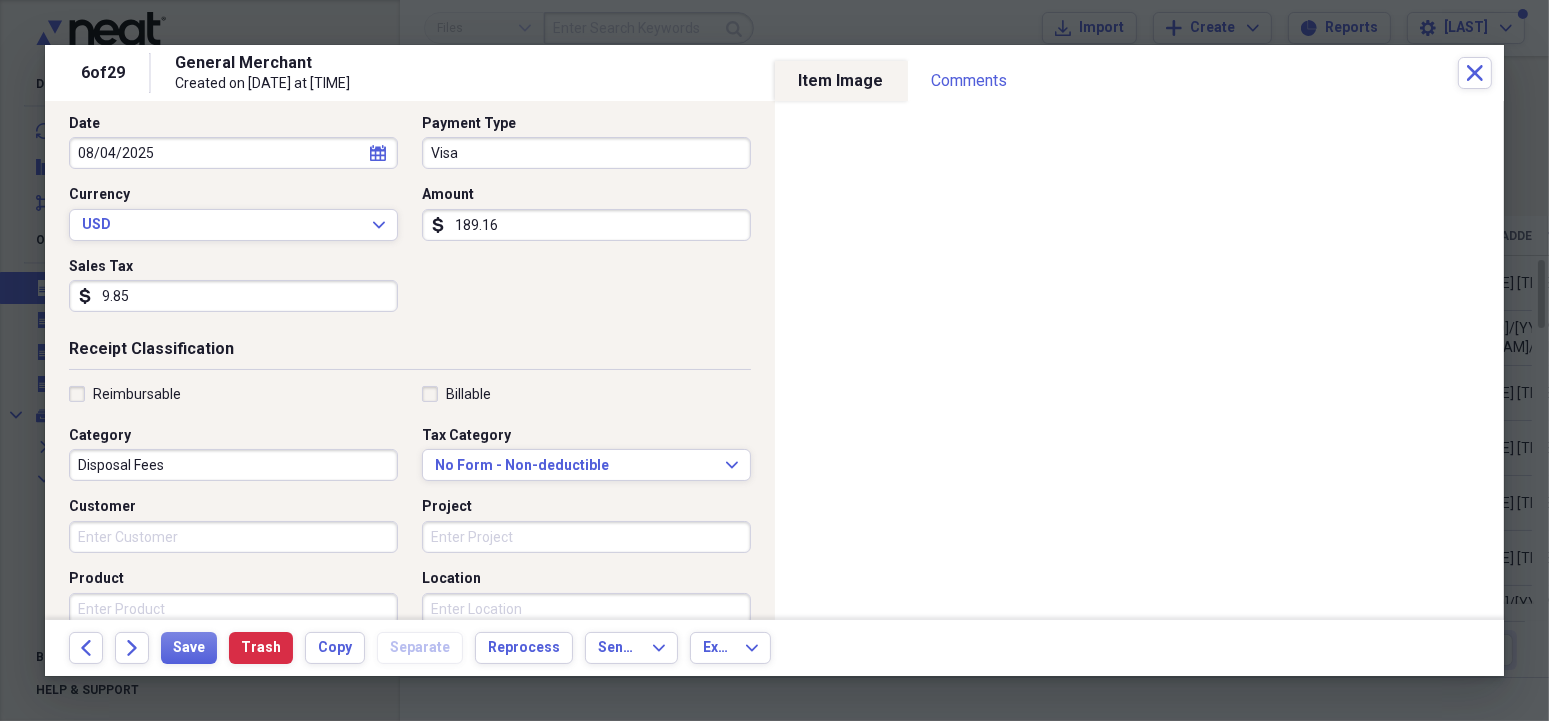 scroll, scrollTop: 230, scrollLeft: 0, axis: vertical 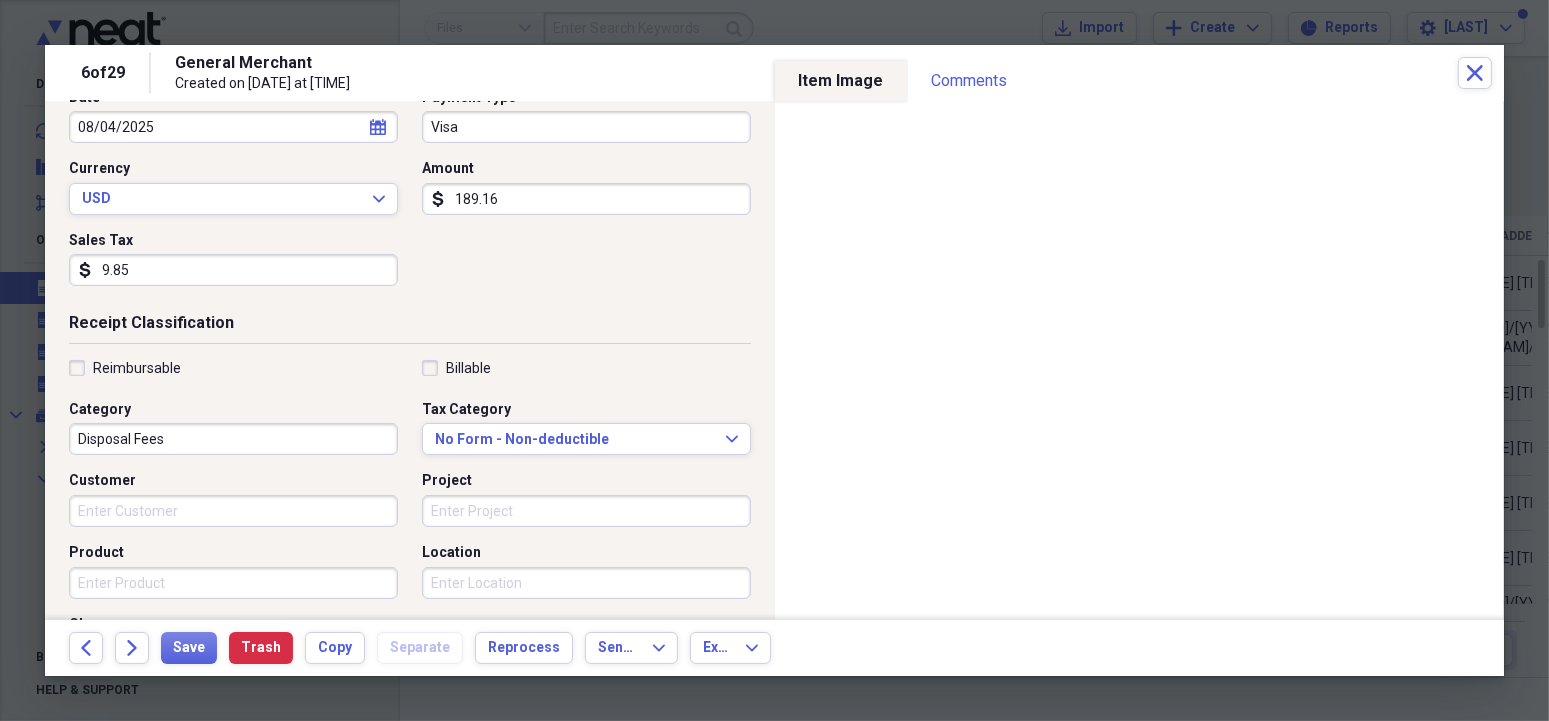click on "Disposal Fees" at bounding box center [233, 439] 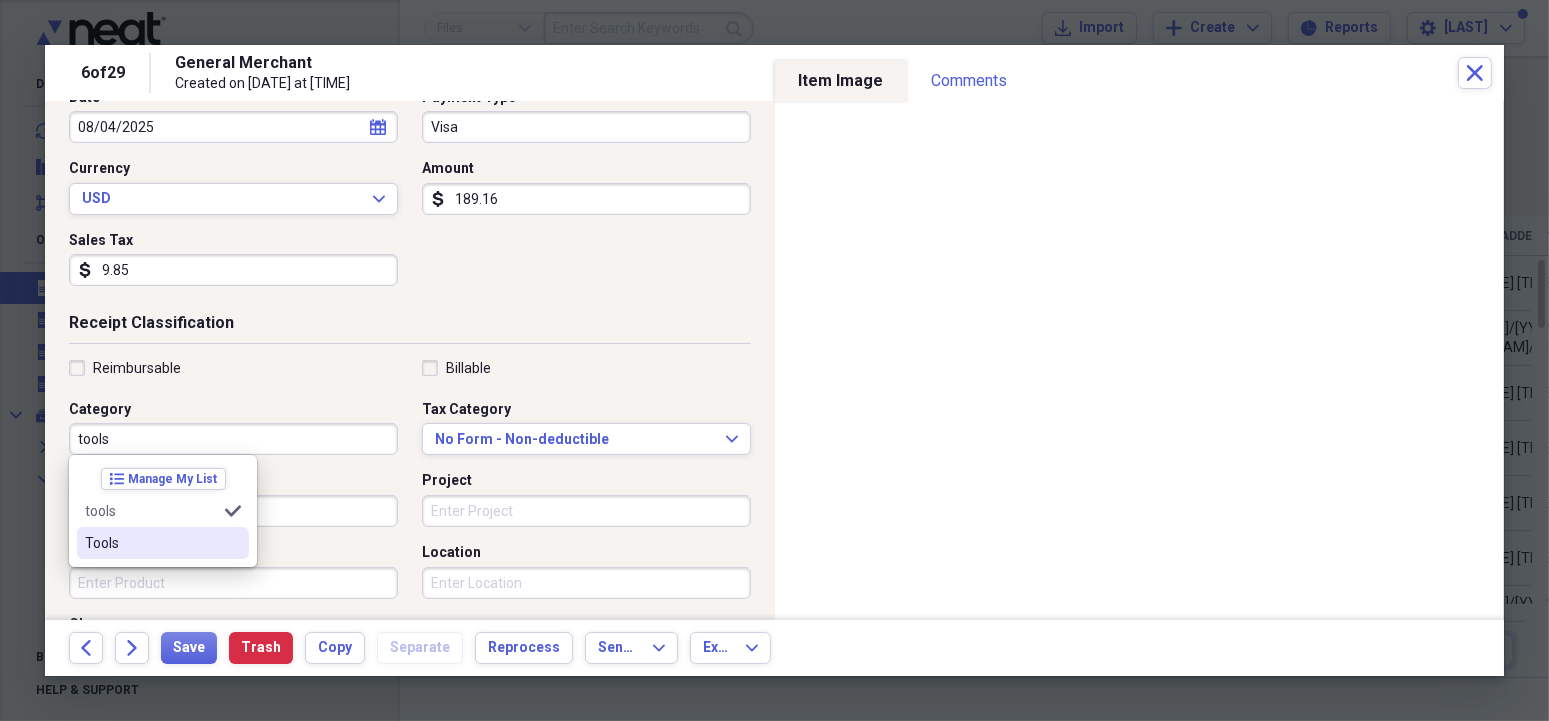 click on "Tools" at bounding box center (163, 543) 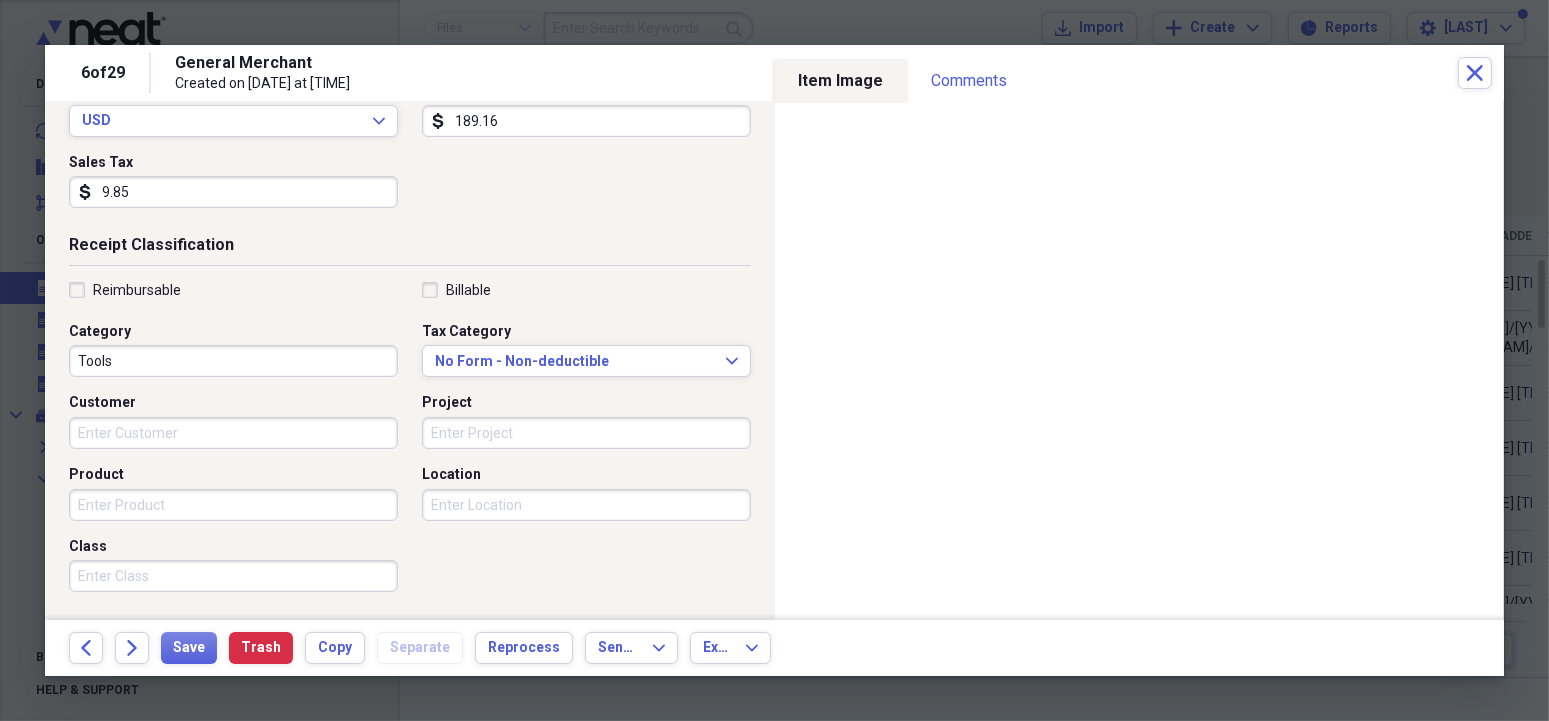 scroll, scrollTop: 345, scrollLeft: 0, axis: vertical 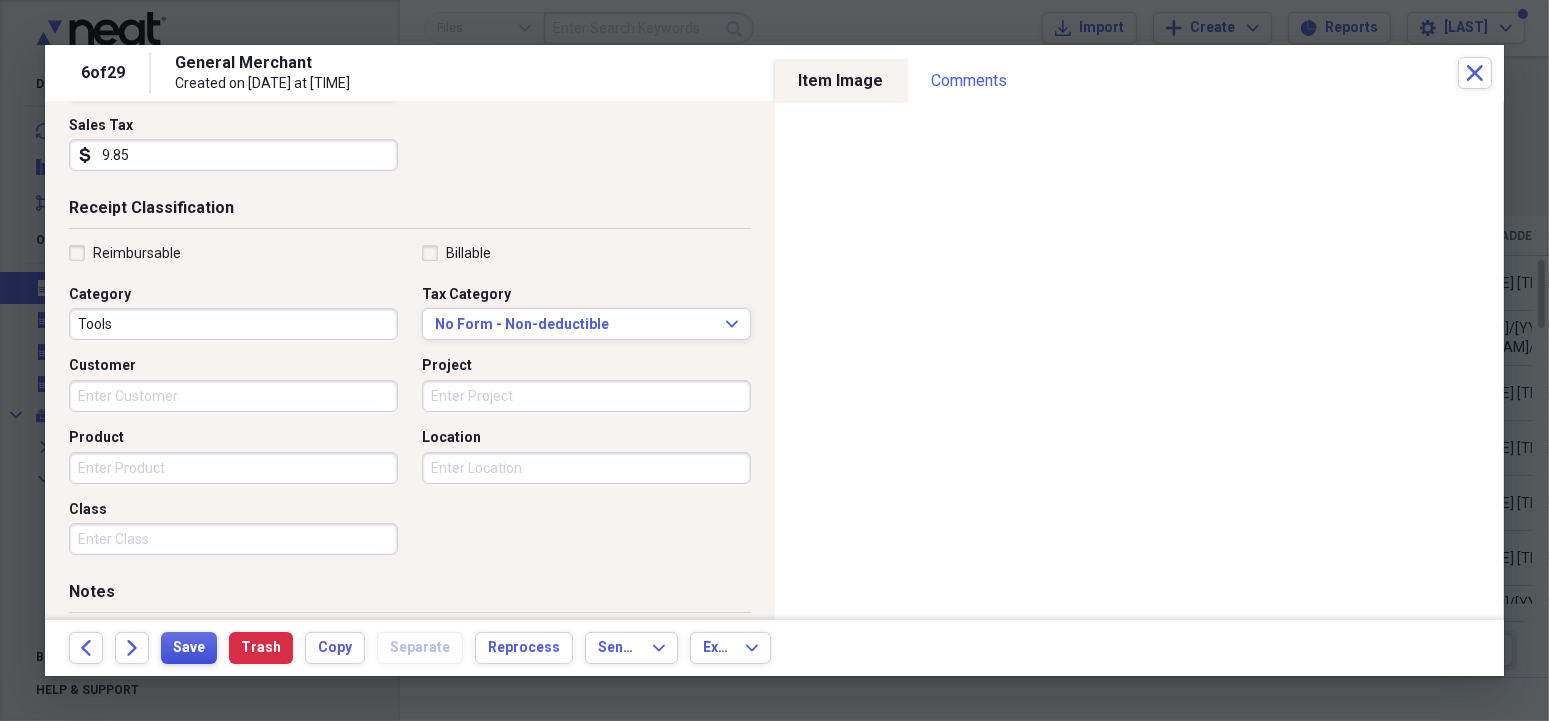 click on "Save" at bounding box center (189, 648) 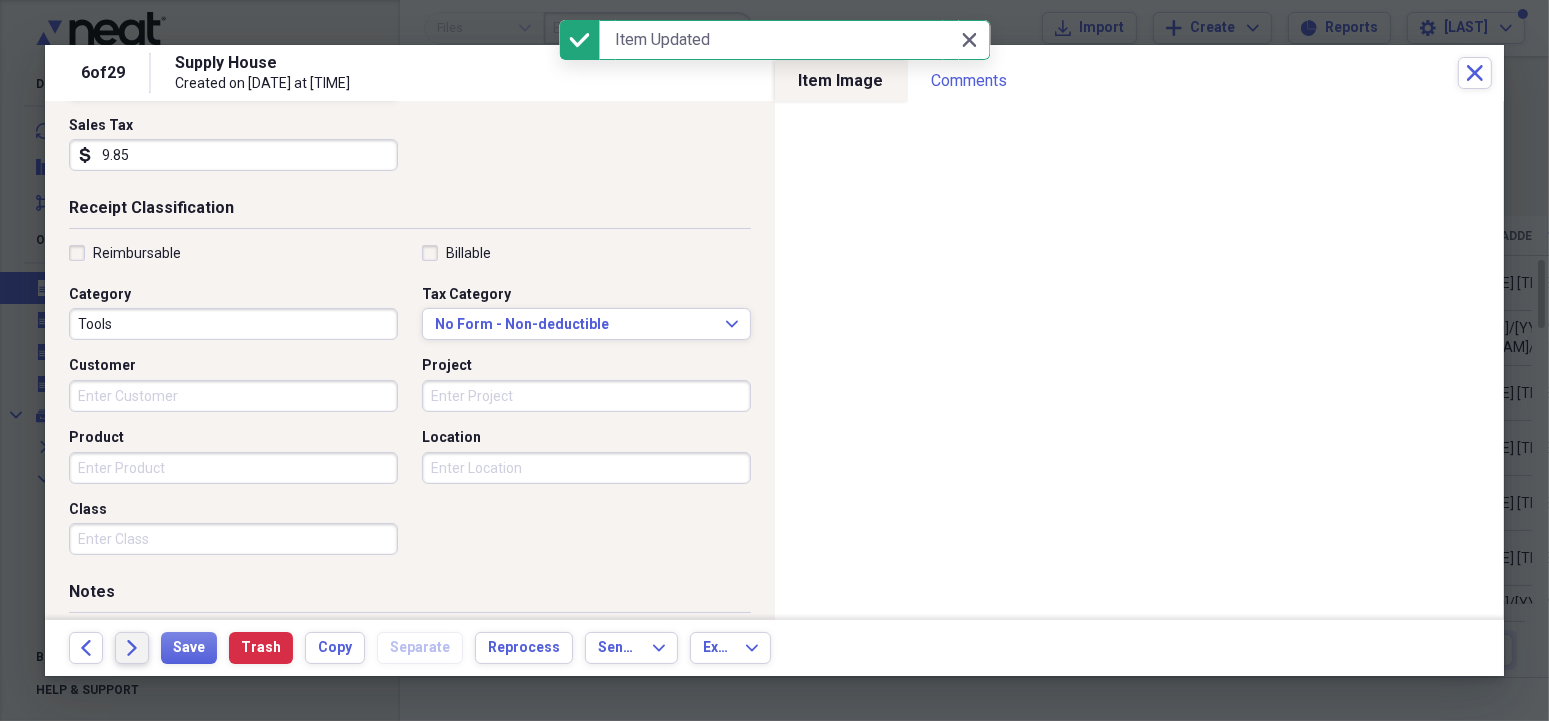 click on "Forward" 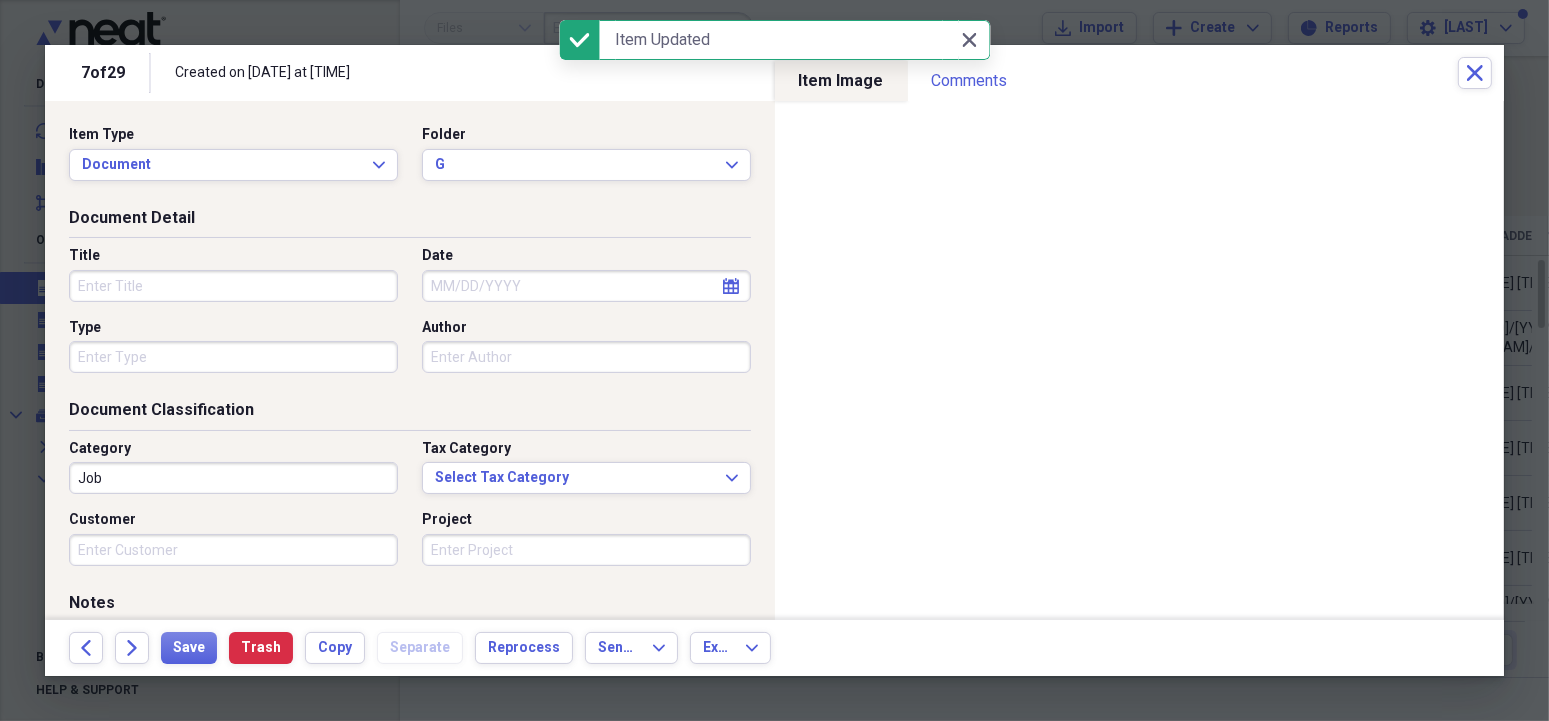 click on "Title" at bounding box center [233, 286] 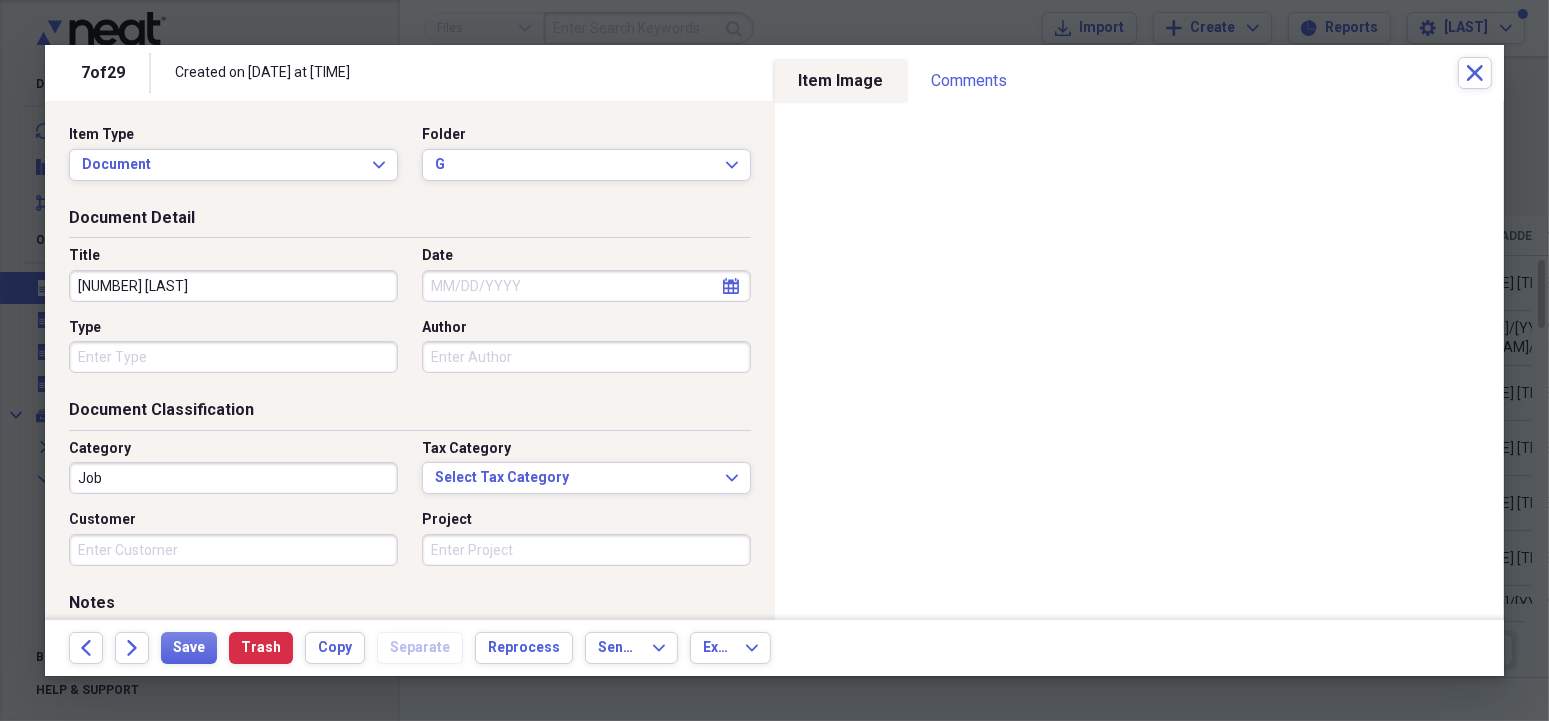 type on "[NUMBER] [LAST]" 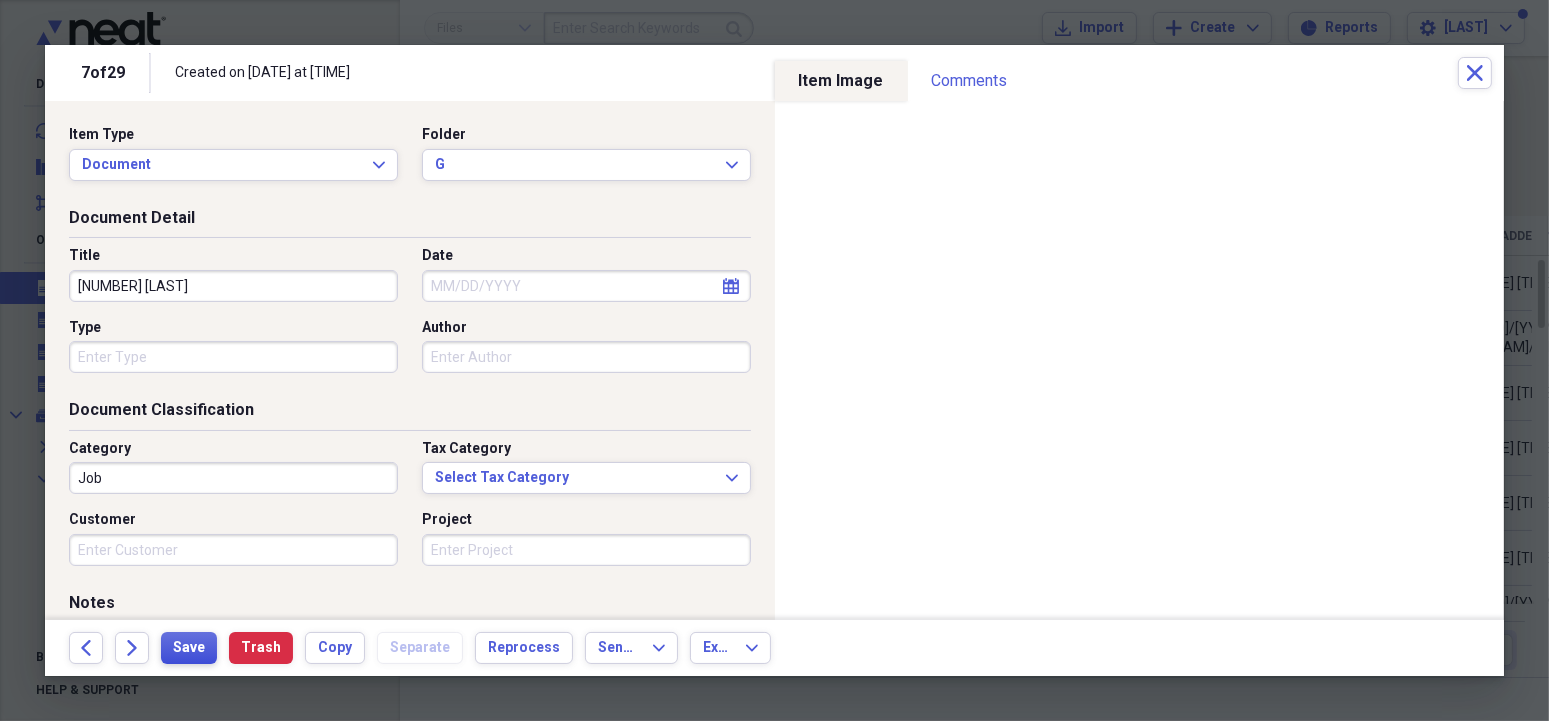 click on "Save" at bounding box center [189, 648] 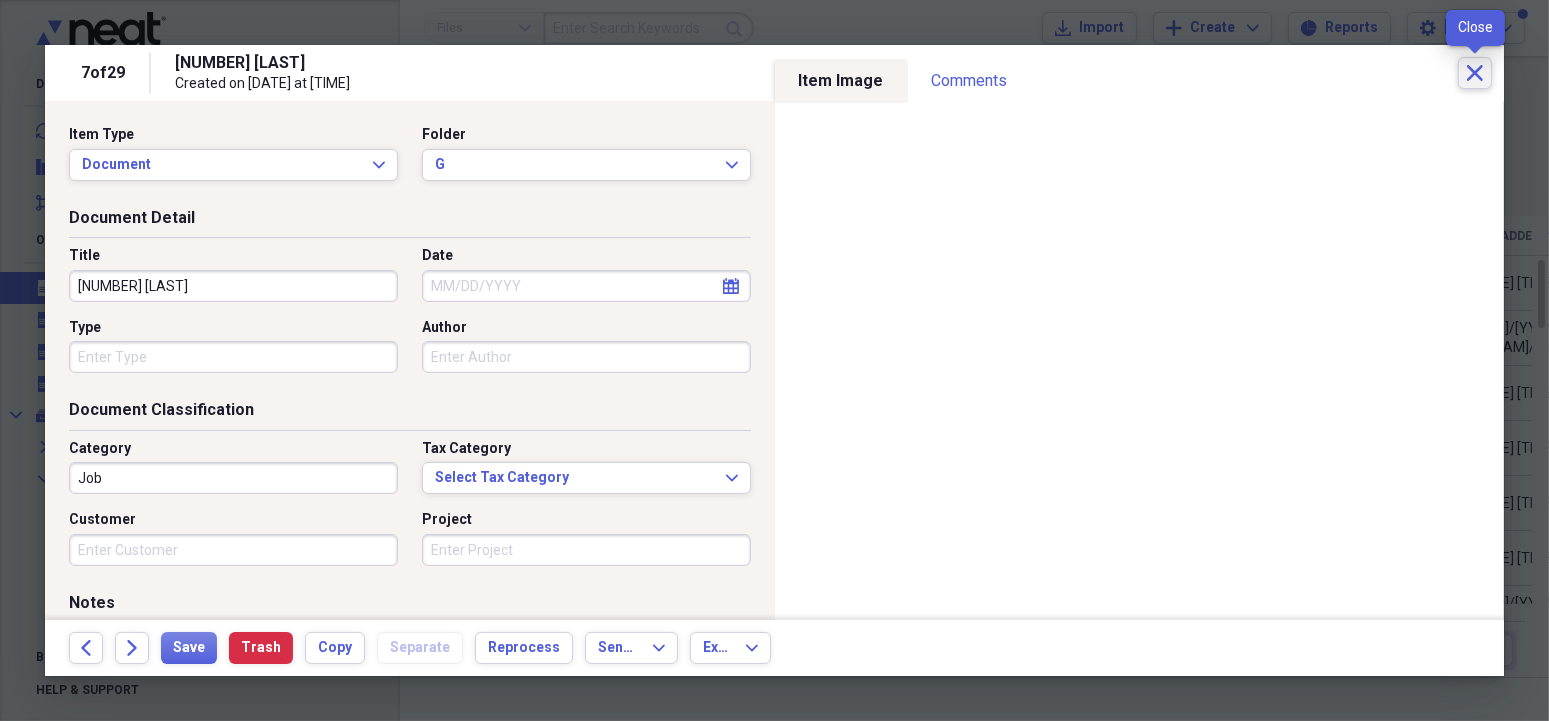 click on "Close" at bounding box center [1475, 73] 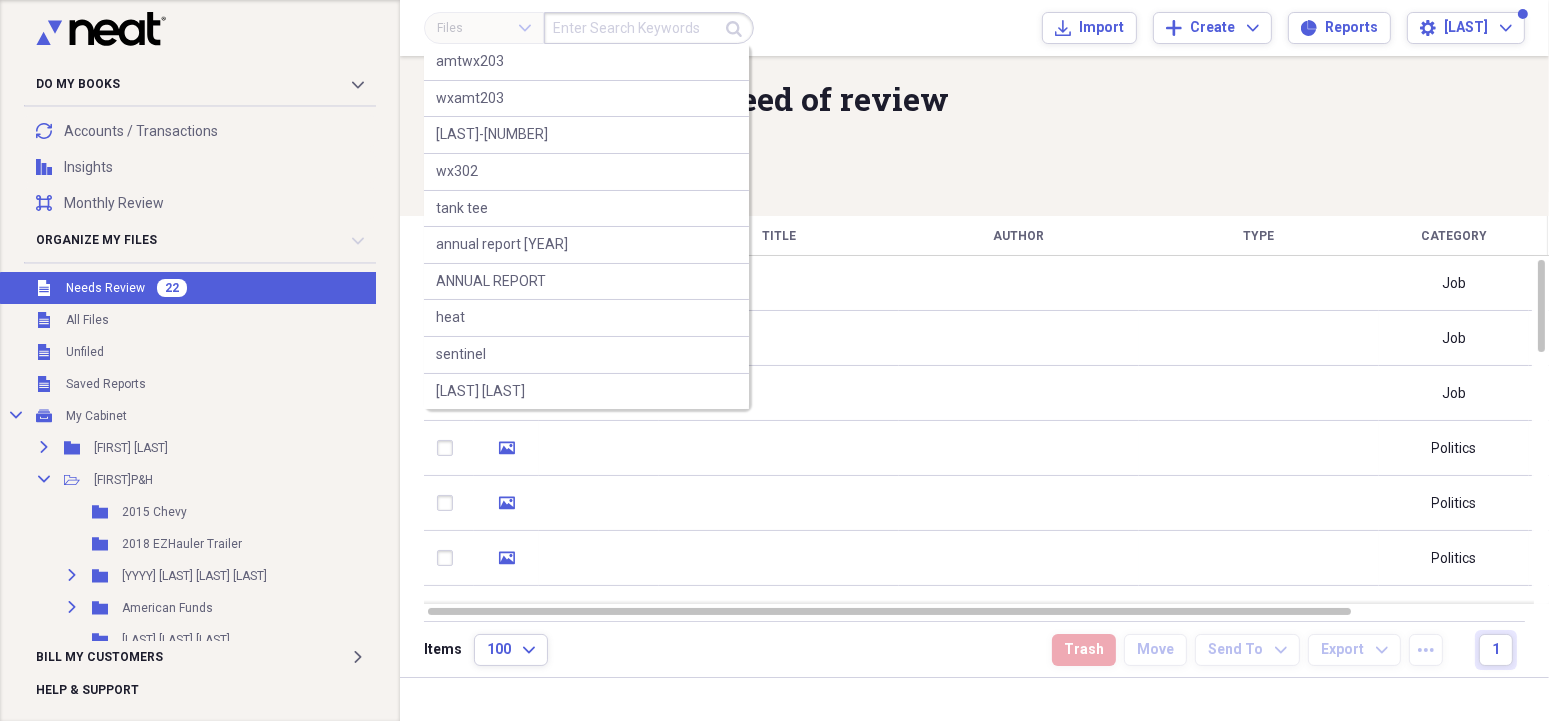 click at bounding box center (649, 28) 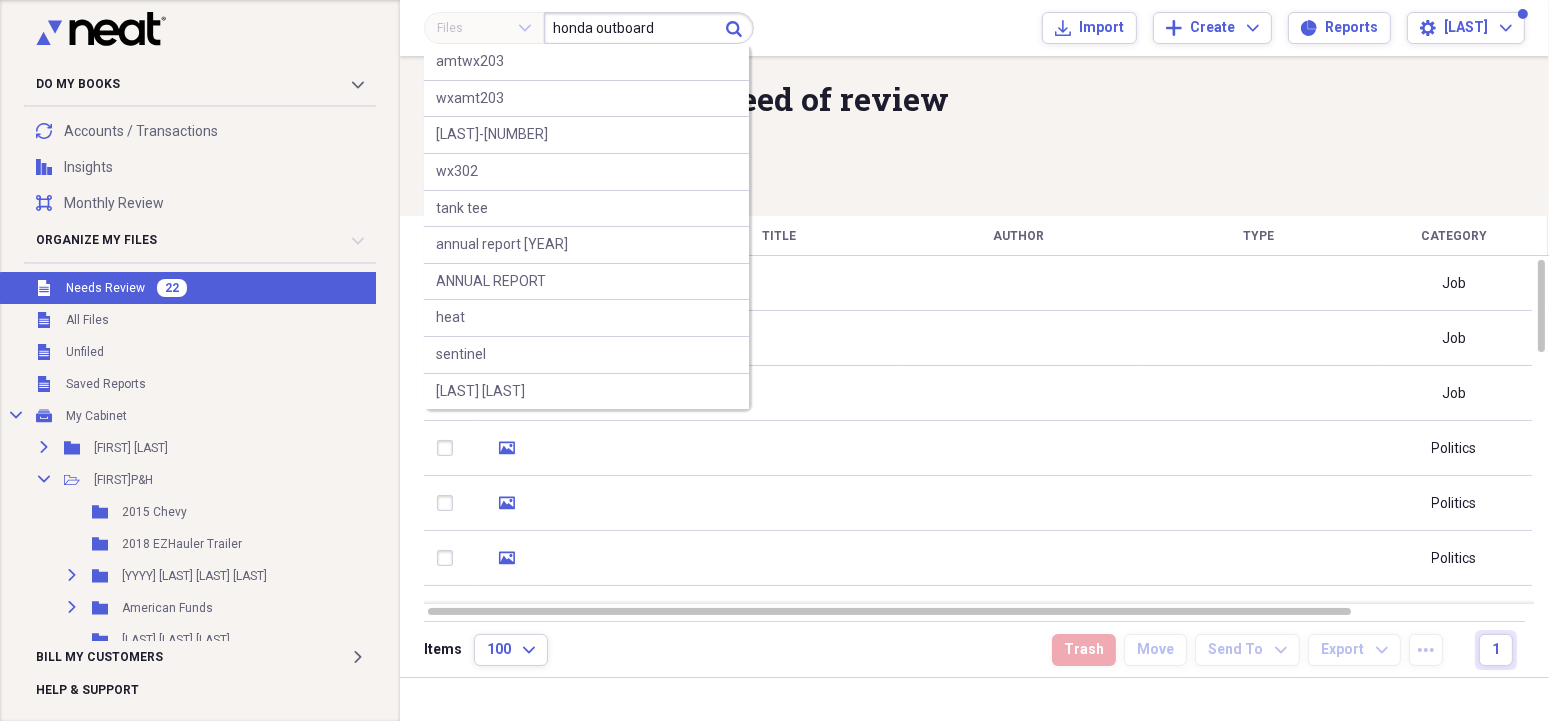 type on "honda outboard" 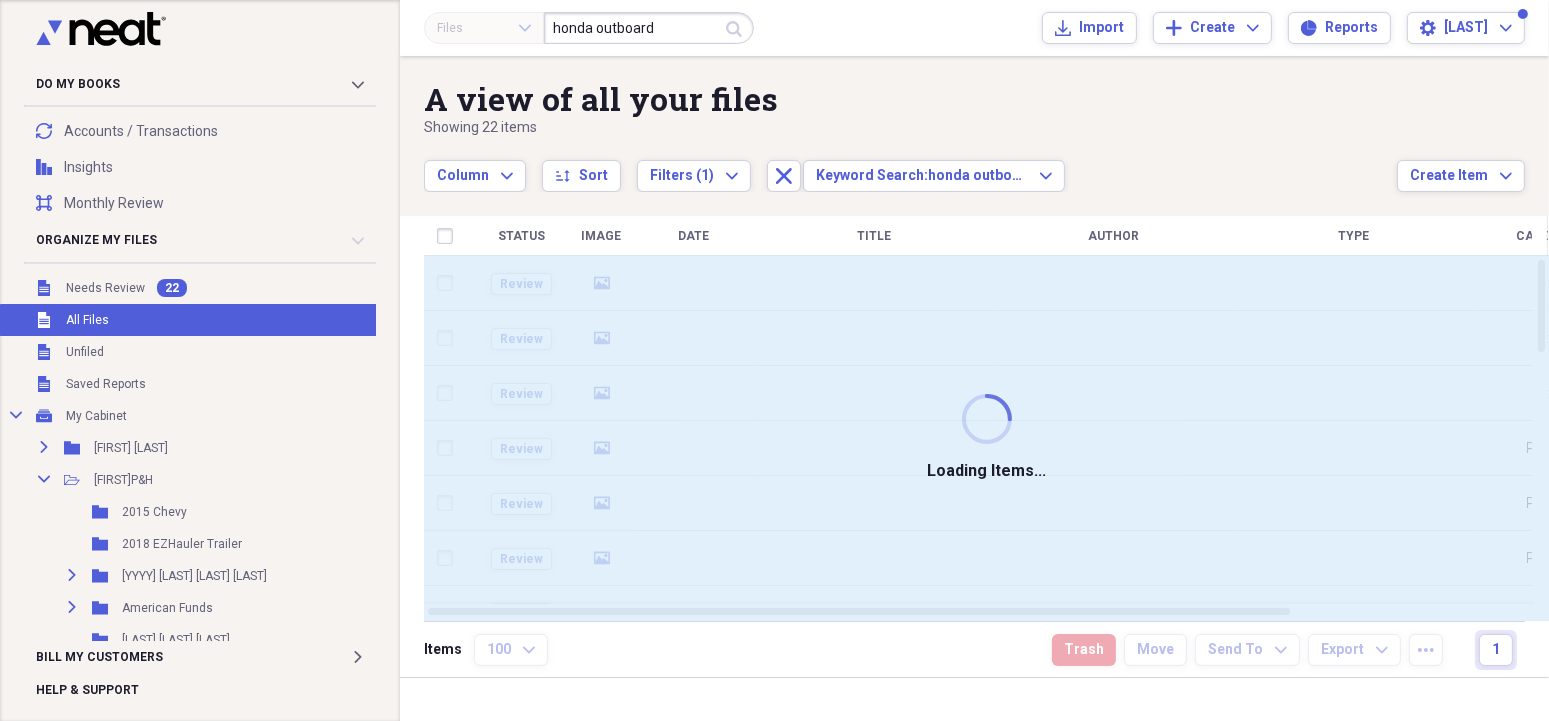 type 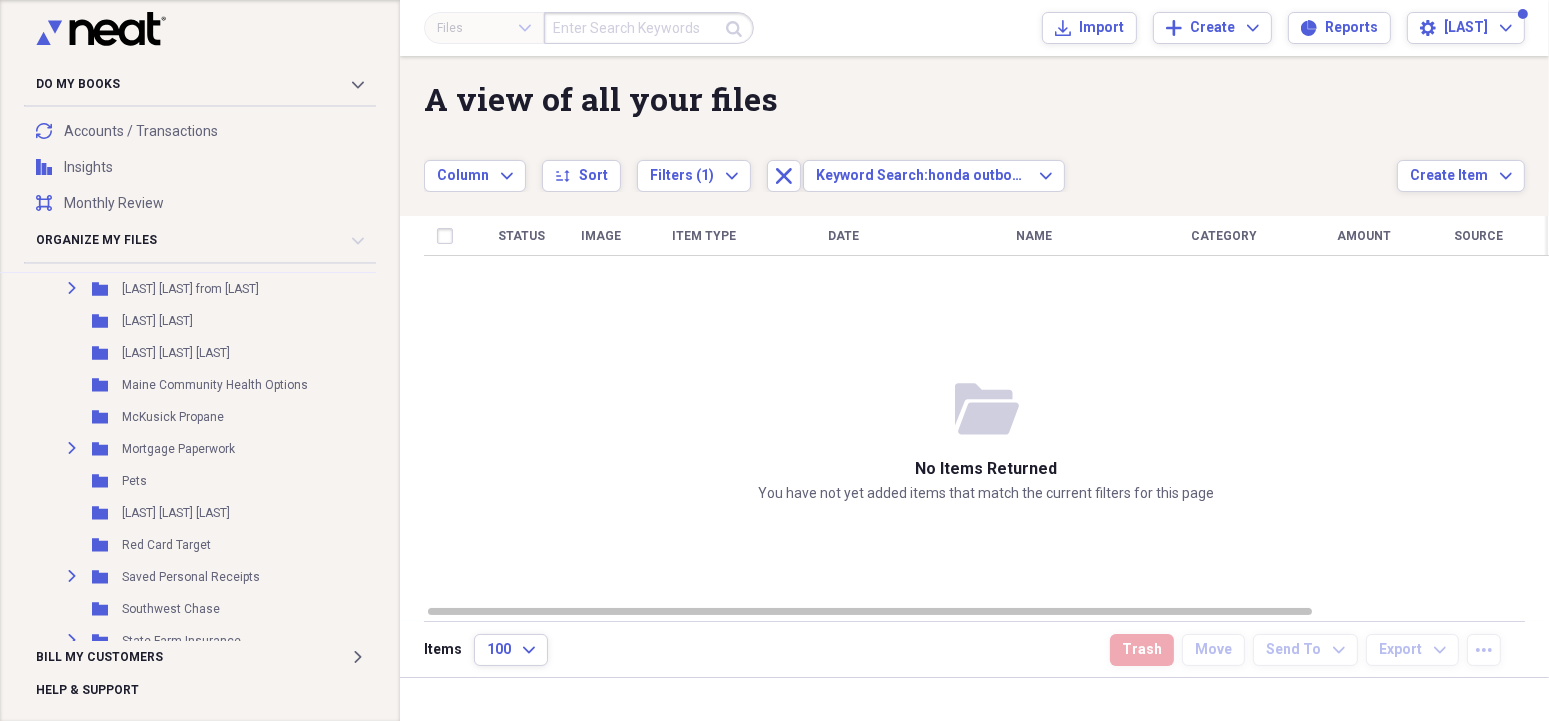 scroll, scrollTop: 5760, scrollLeft: 0, axis: vertical 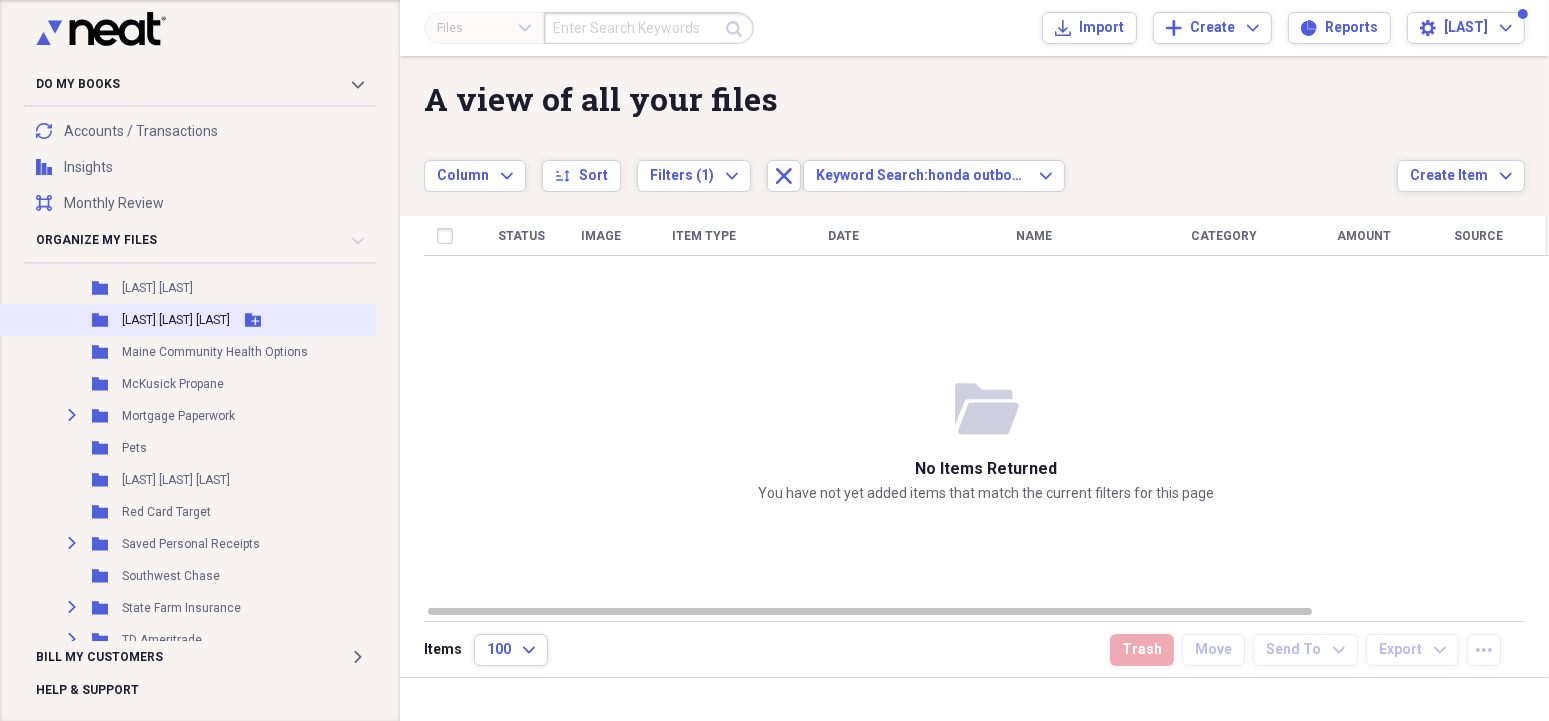 click on "[LAST] [LAST] [LAST]" at bounding box center (176, 320) 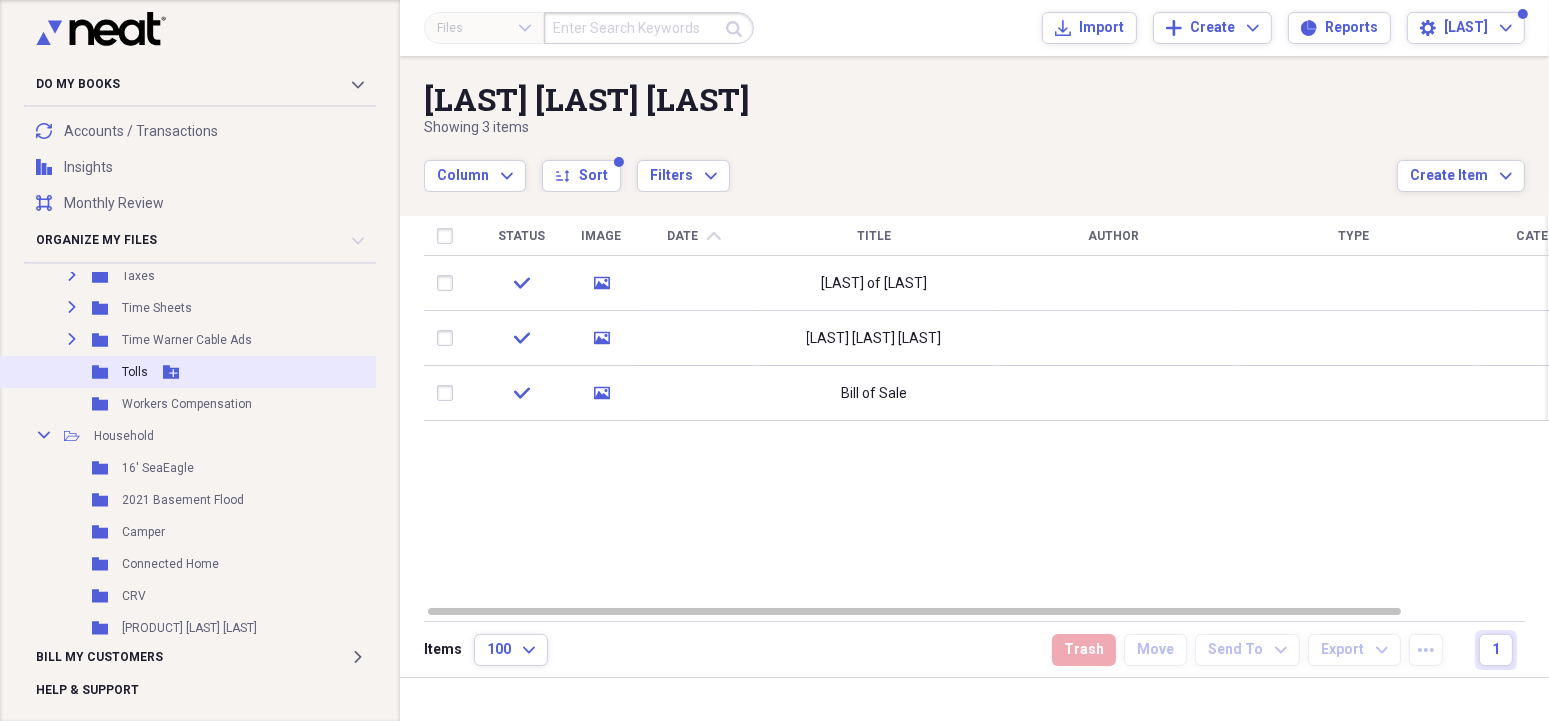 scroll, scrollTop: 4950, scrollLeft: 0, axis: vertical 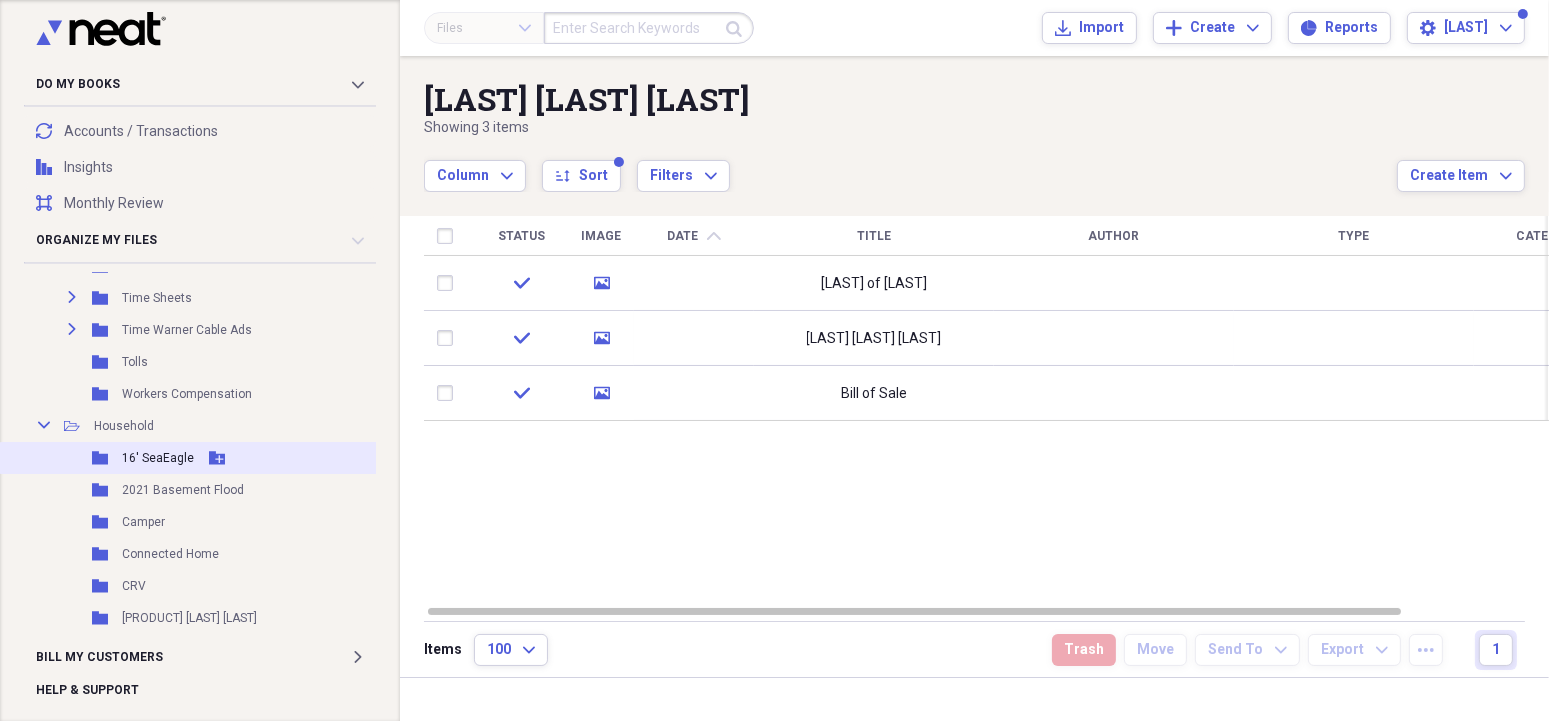 click on "16' SeaEagle" at bounding box center [158, 458] 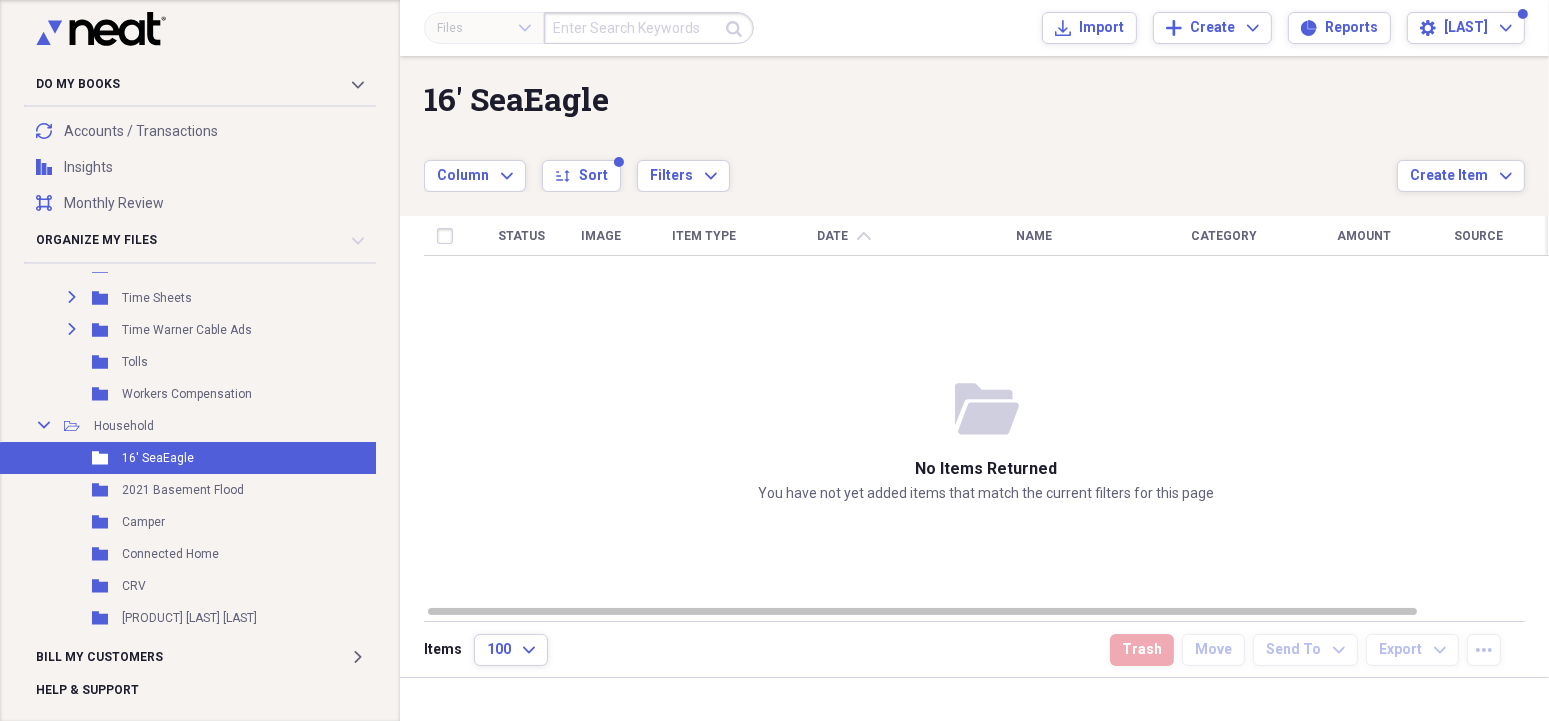 click on "folder-open No items returned You have not yet added items that match the current filters for this page" at bounding box center [986, 441] 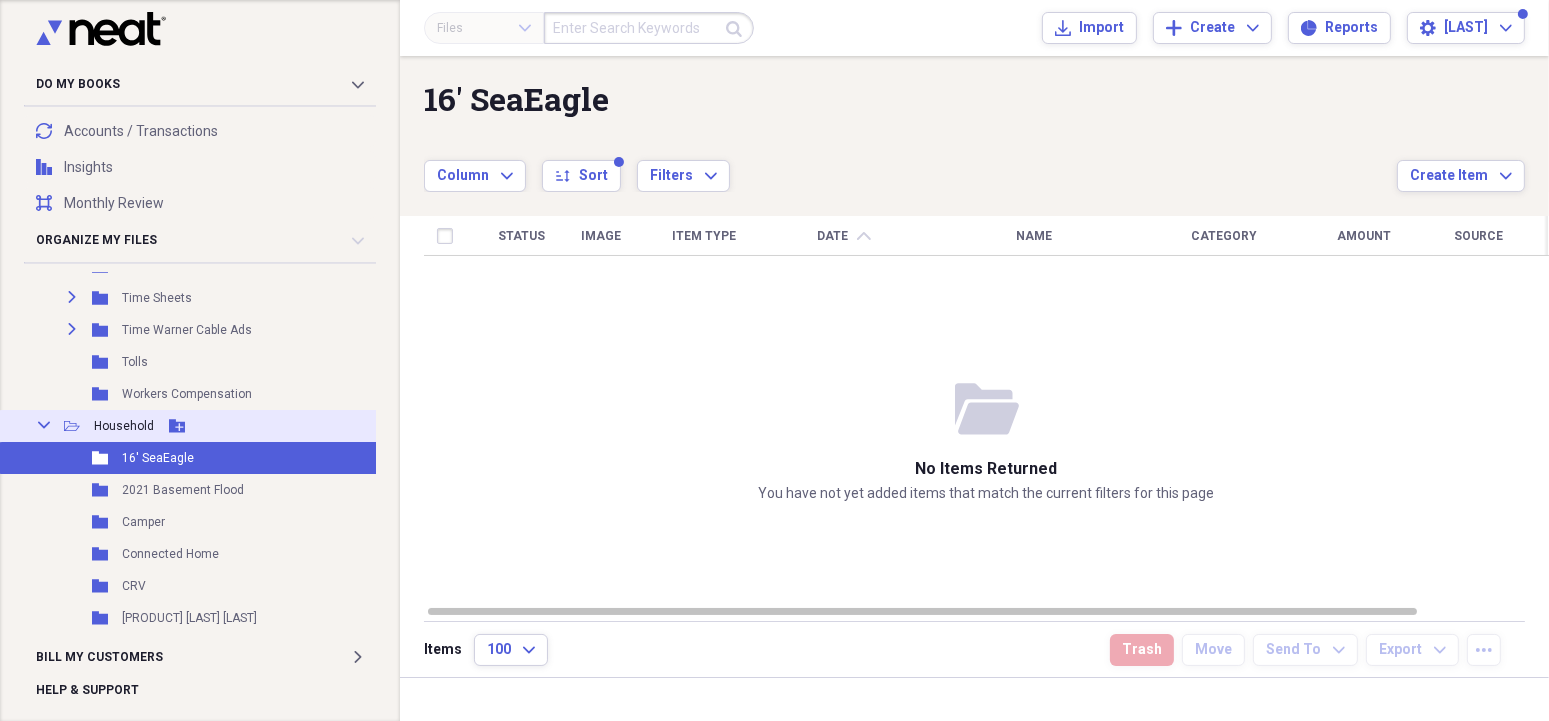 click on "Household" at bounding box center (124, 426) 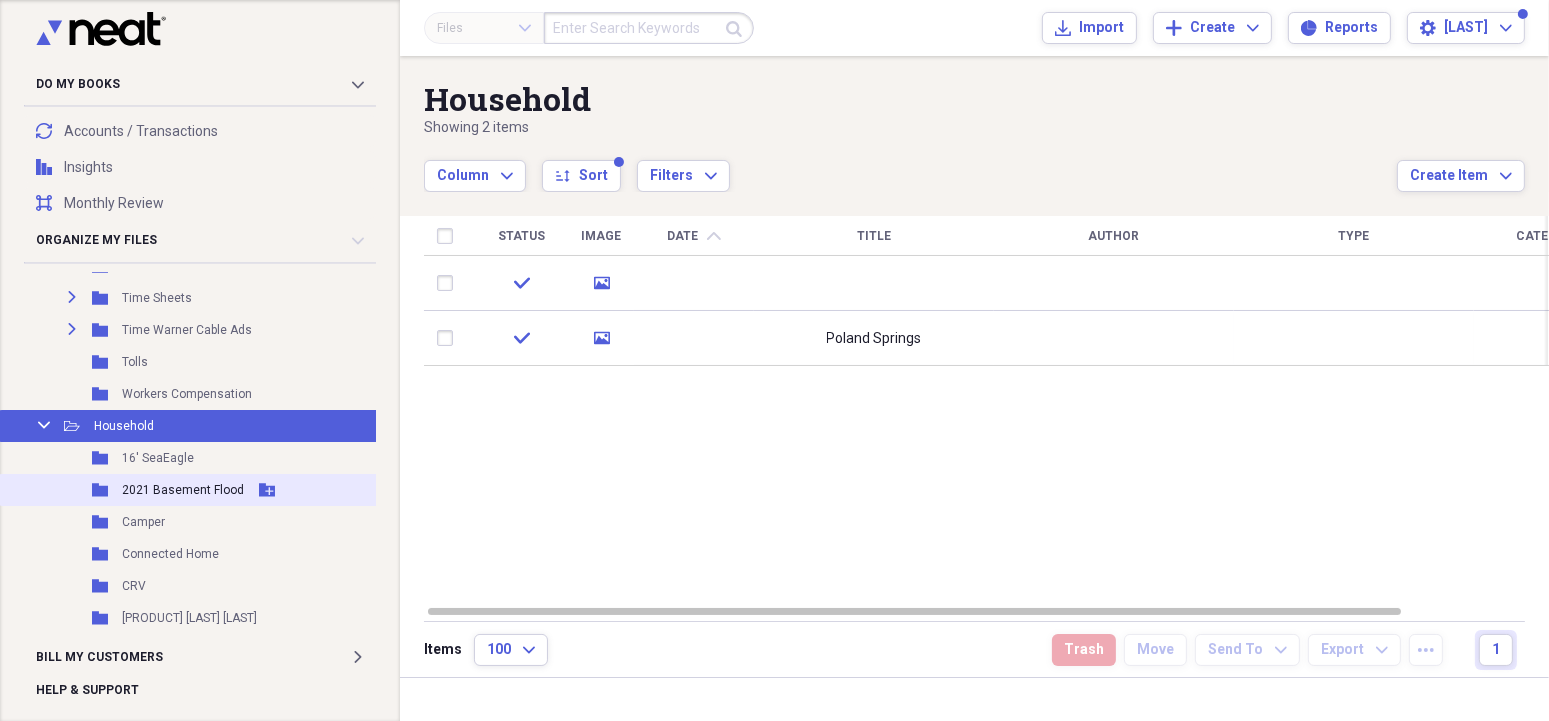 click on "2021 Basement Flood" at bounding box center (183, 490) 